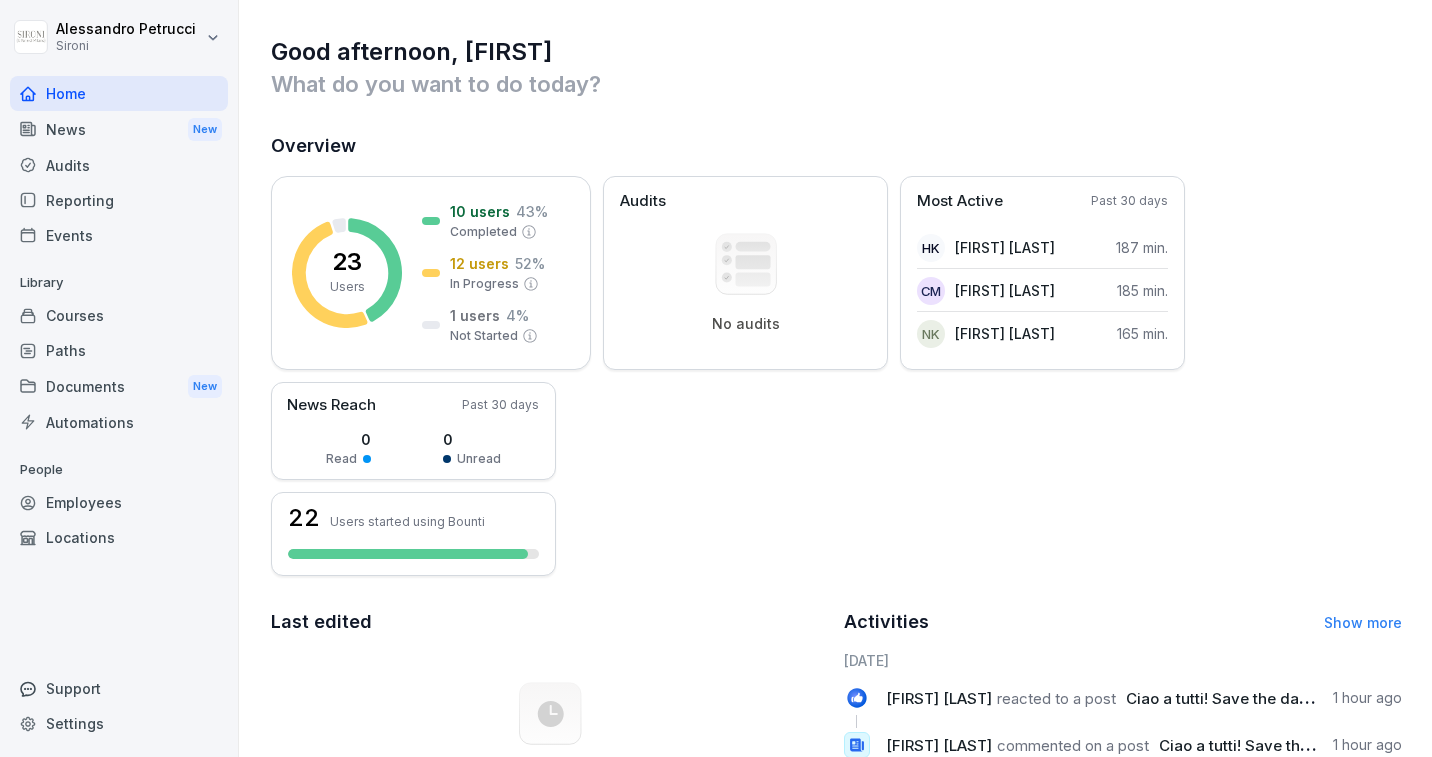 scroll, scrollTop: 0, scrollLeft: 0, axis: both 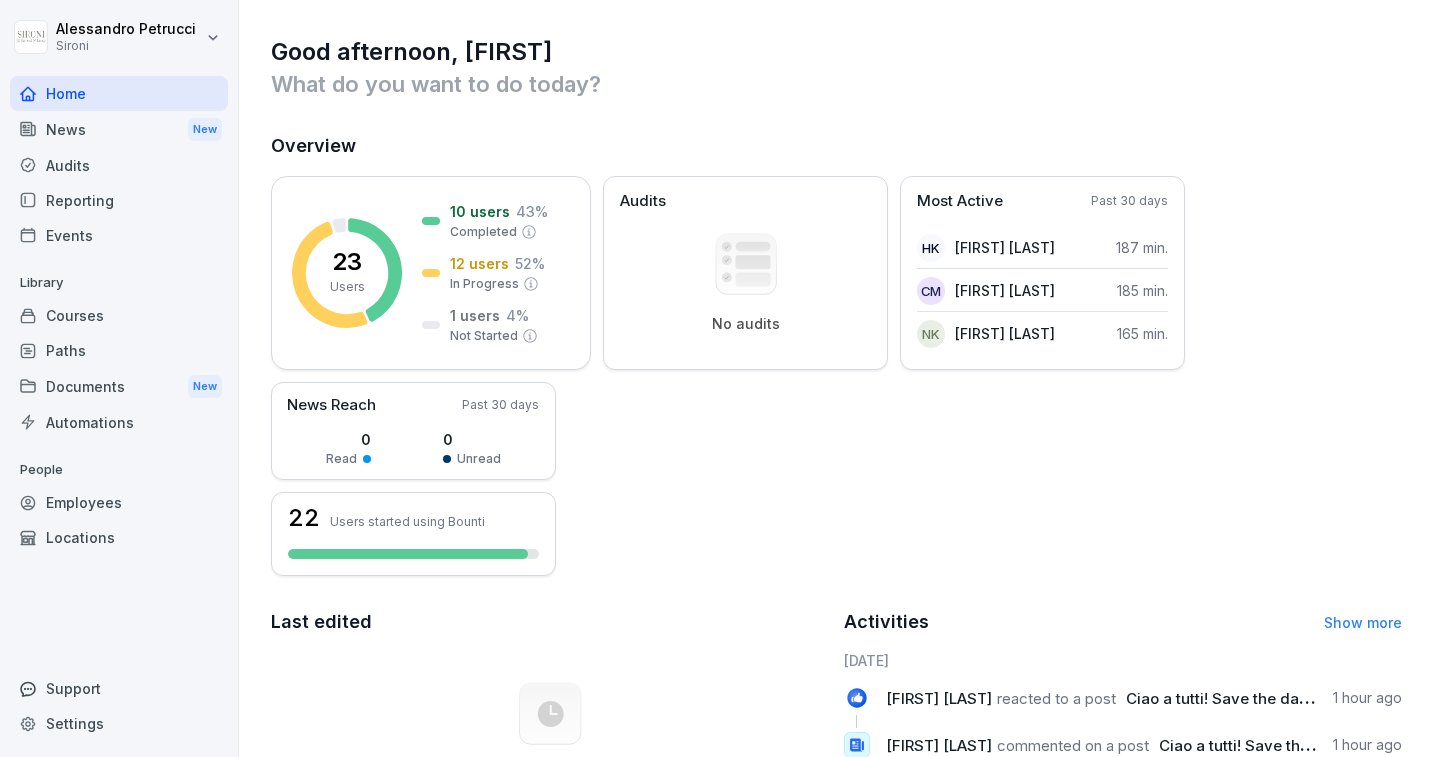 click on "Paths" at bounding box center (119, 350) 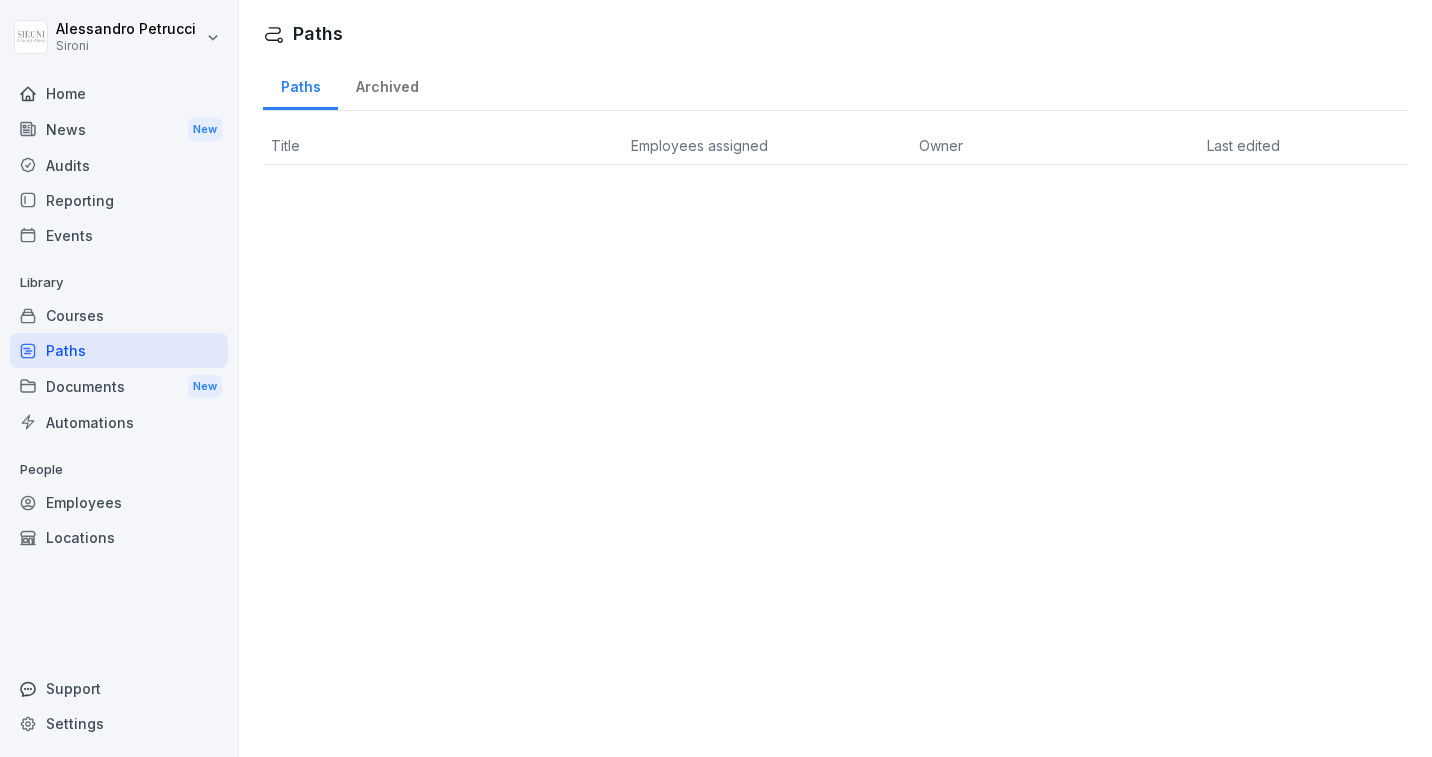 click on "Employees" at bounding box center [119, 502] 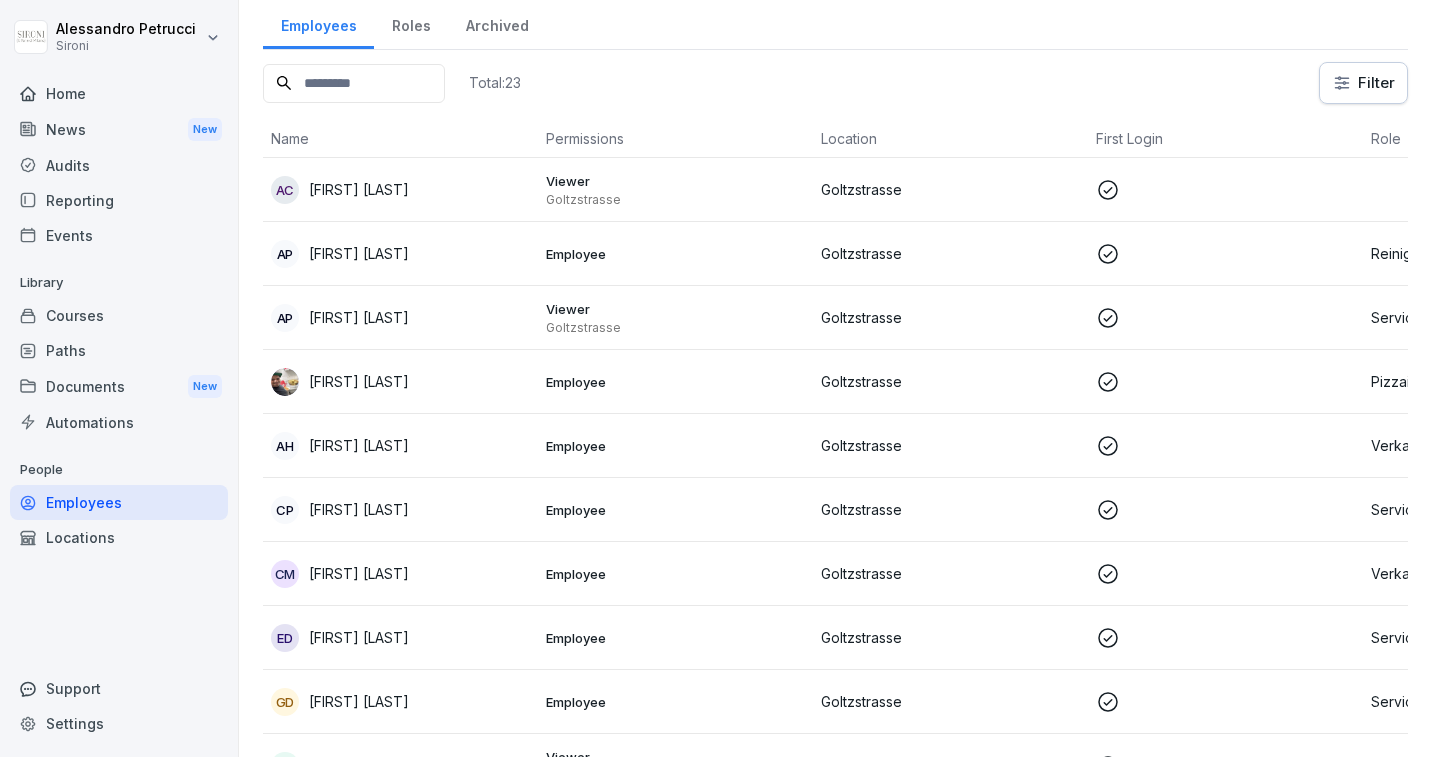 scroll, scrollTop: 0, scrollLeft: 0, axis: both 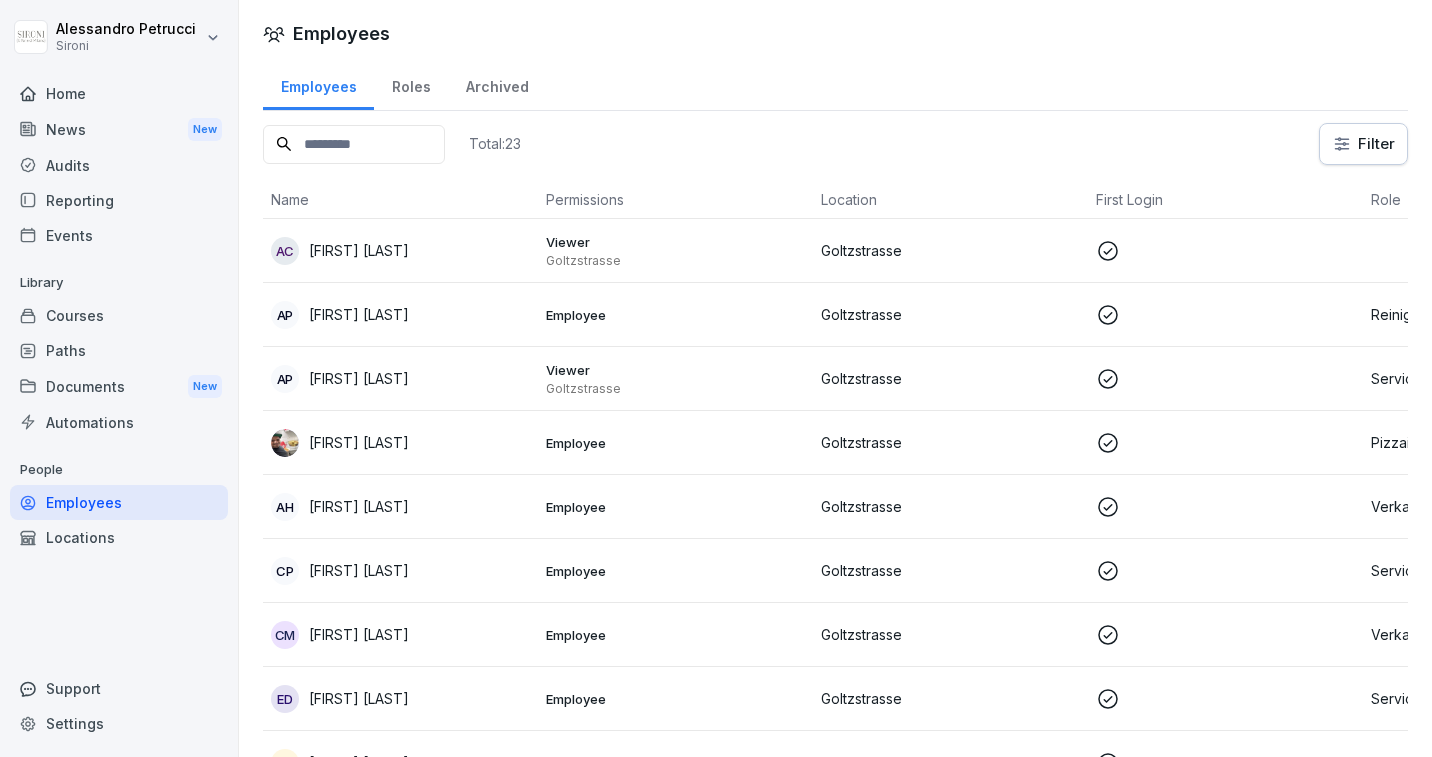 click on "[FIRST] [LAST]" at bounding box center [400, 443] 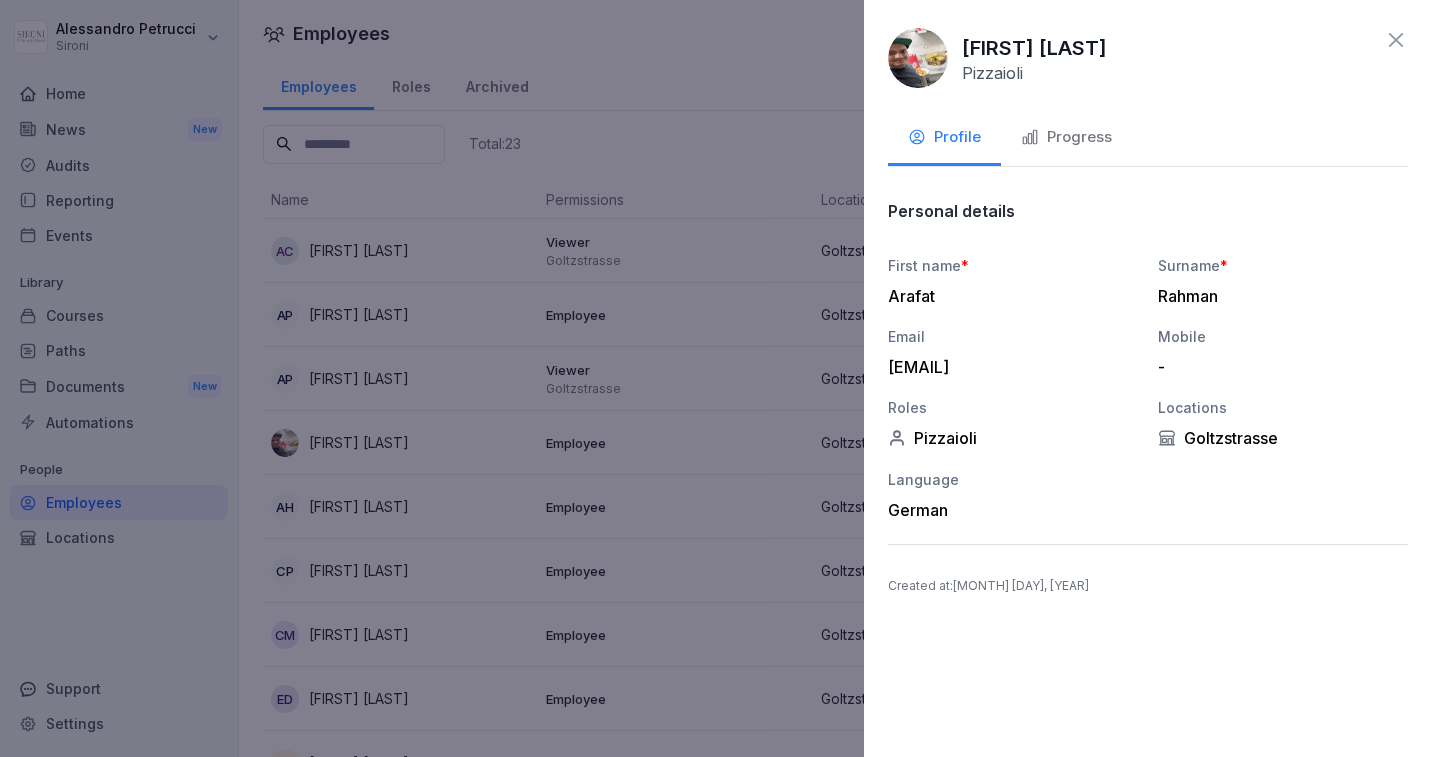 click on "Progress" at bounding box center [1066, 137] 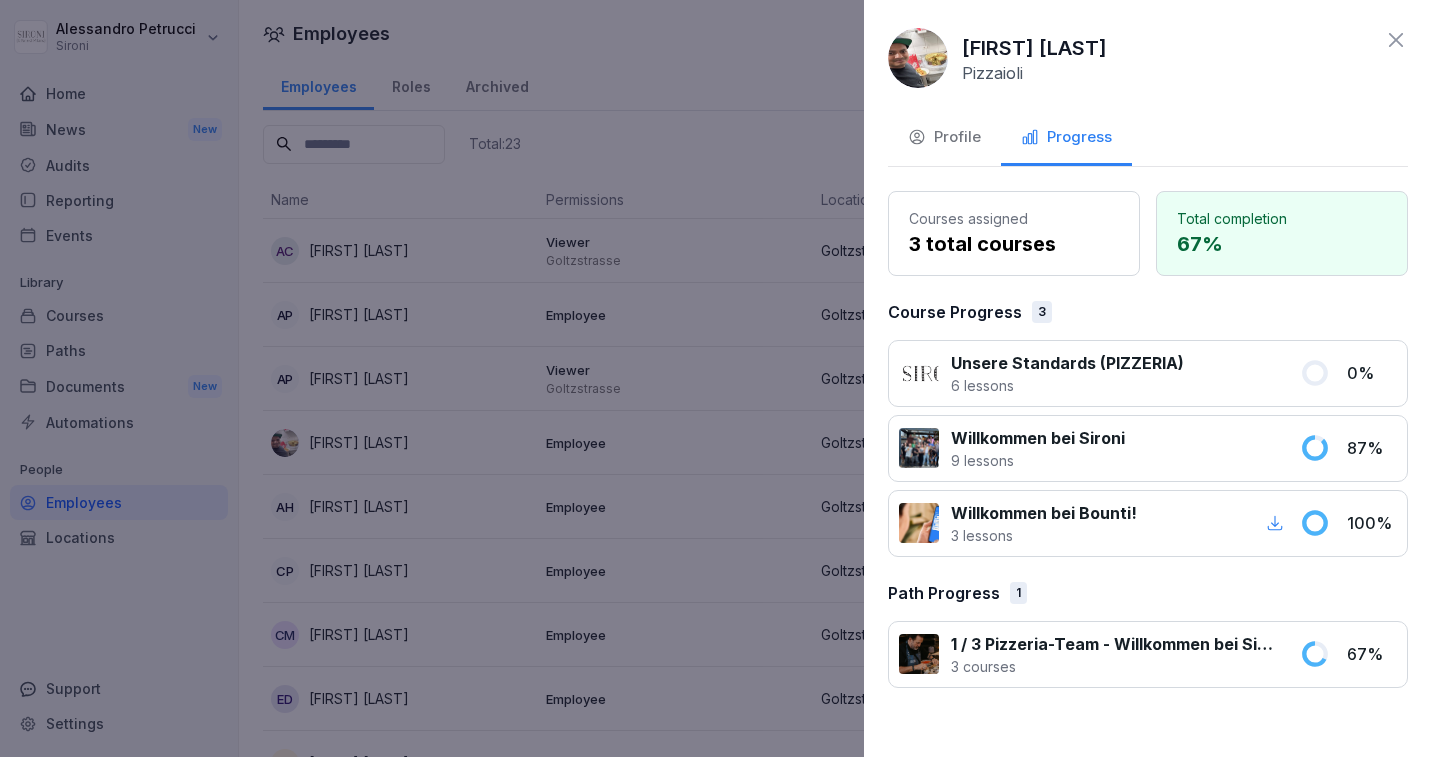 click 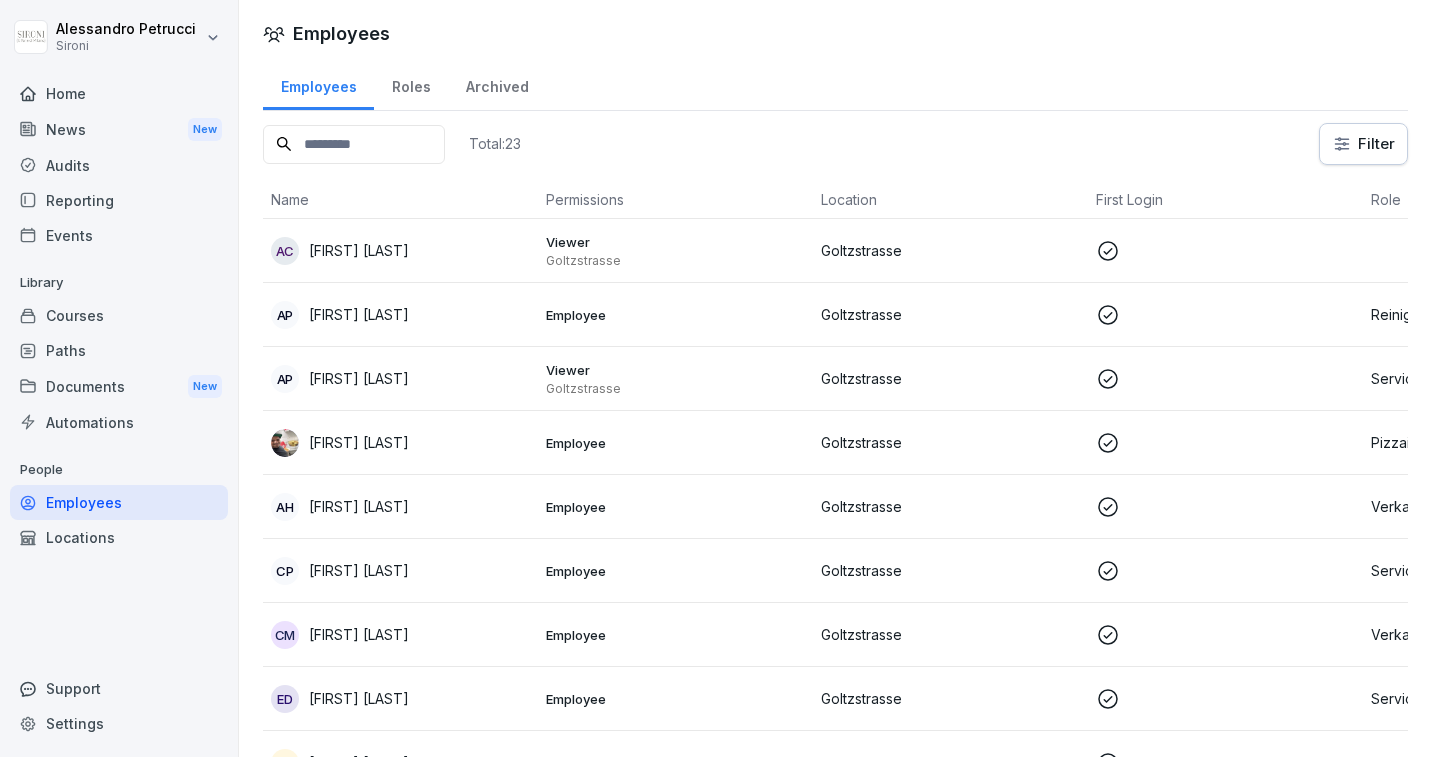 click on "Goltzstrasse" at bounding box center (950, 250) 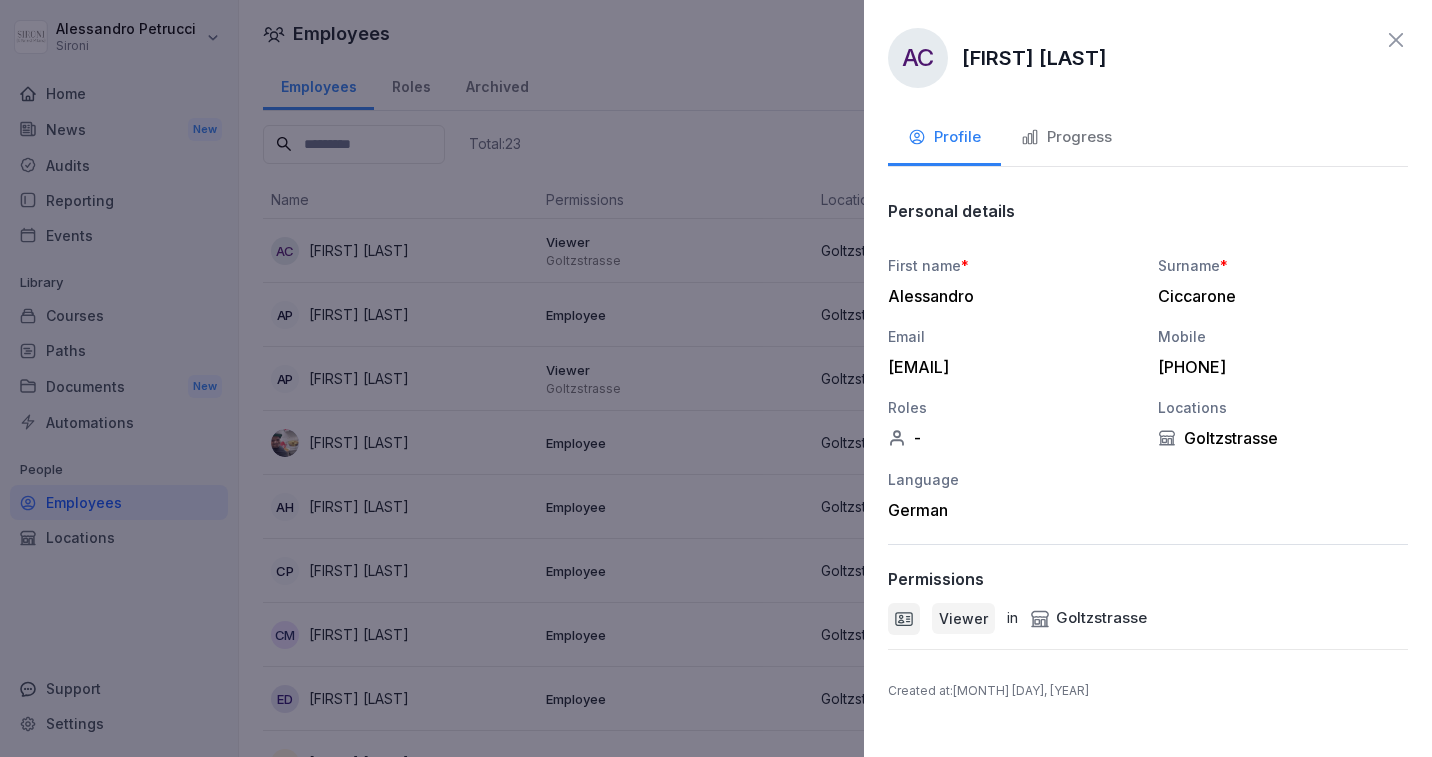 click on "Progress" at bounding box center (1066, 137) 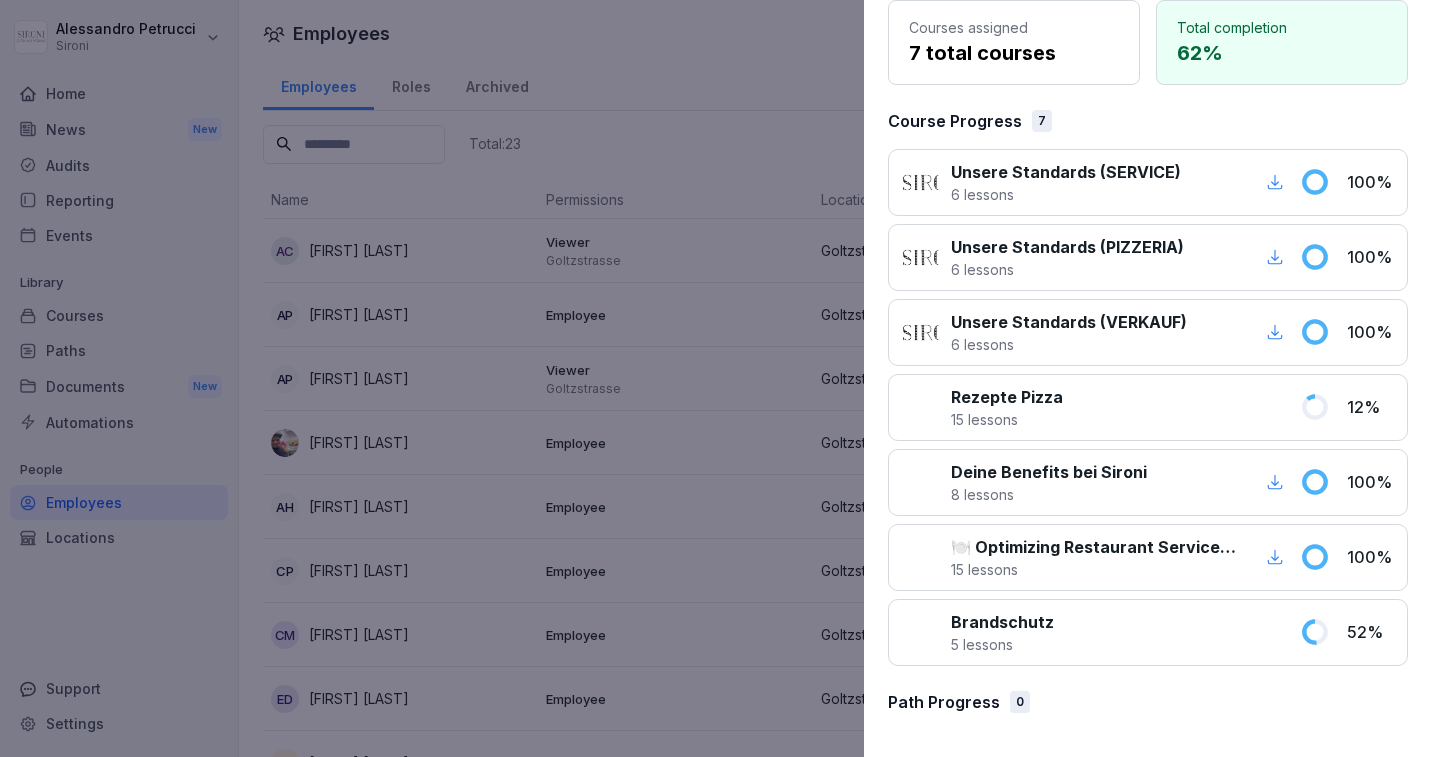 scroll, scrollTop: 0, scrollLeft: 0, axis: both 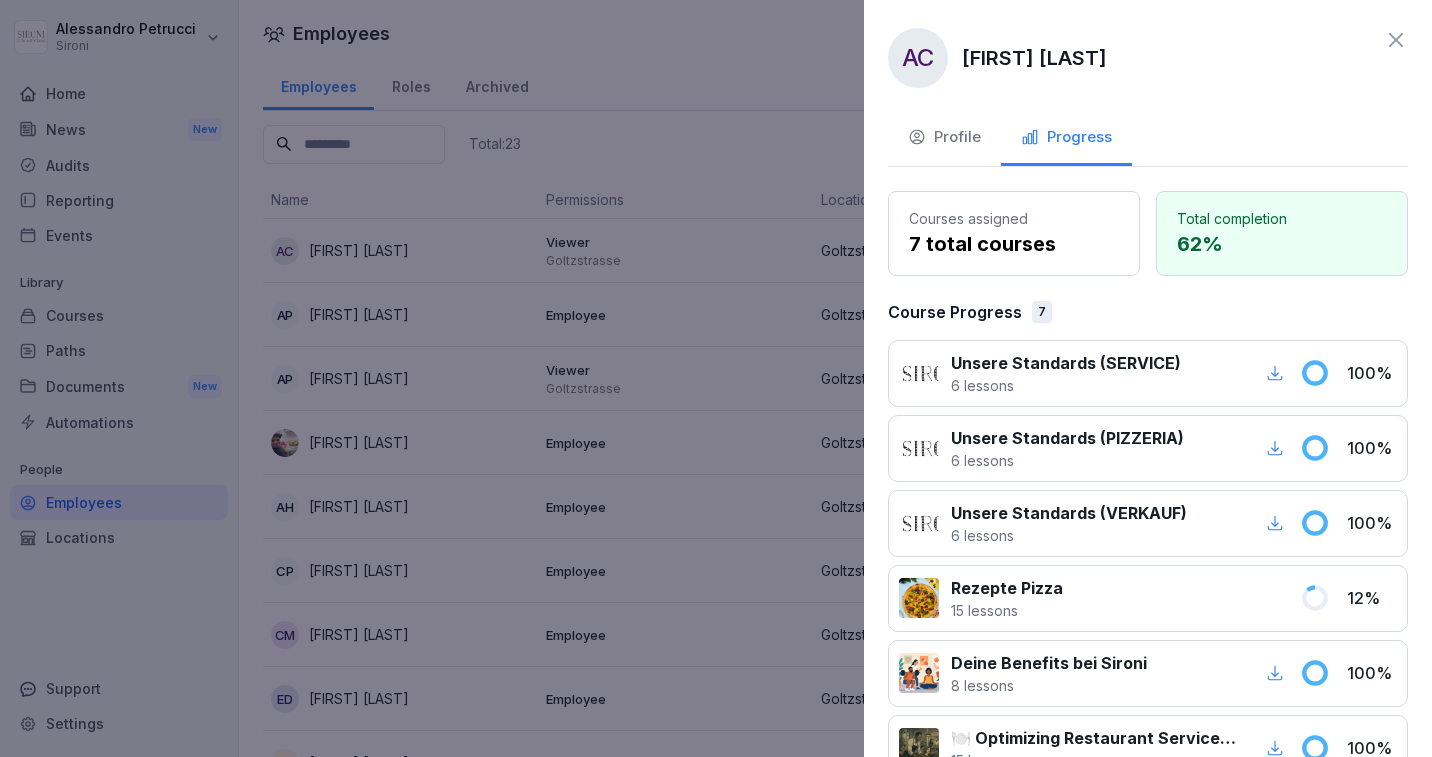 click at bounding box center (716, 378) 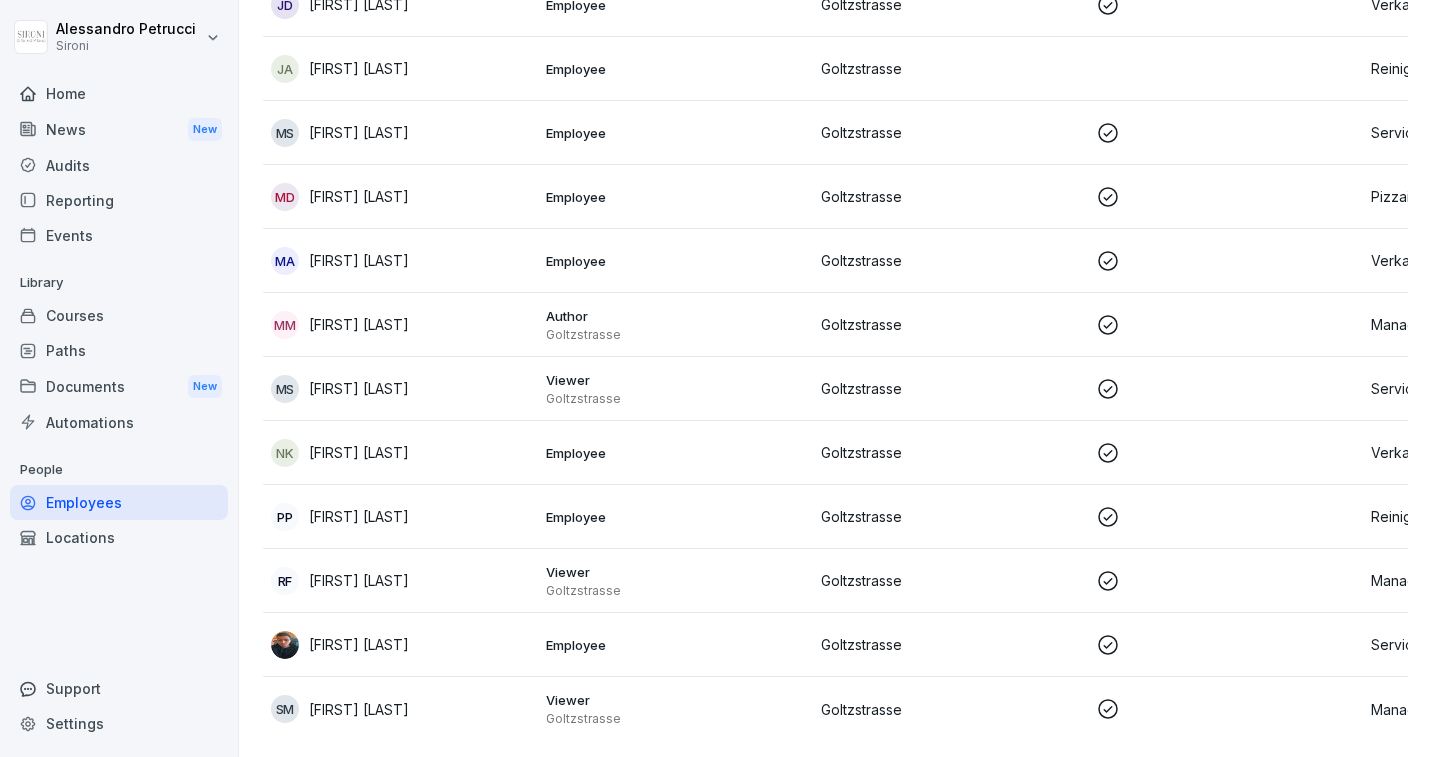 scroll, scrollTop: 0, scrollLeft: 0, axis: both 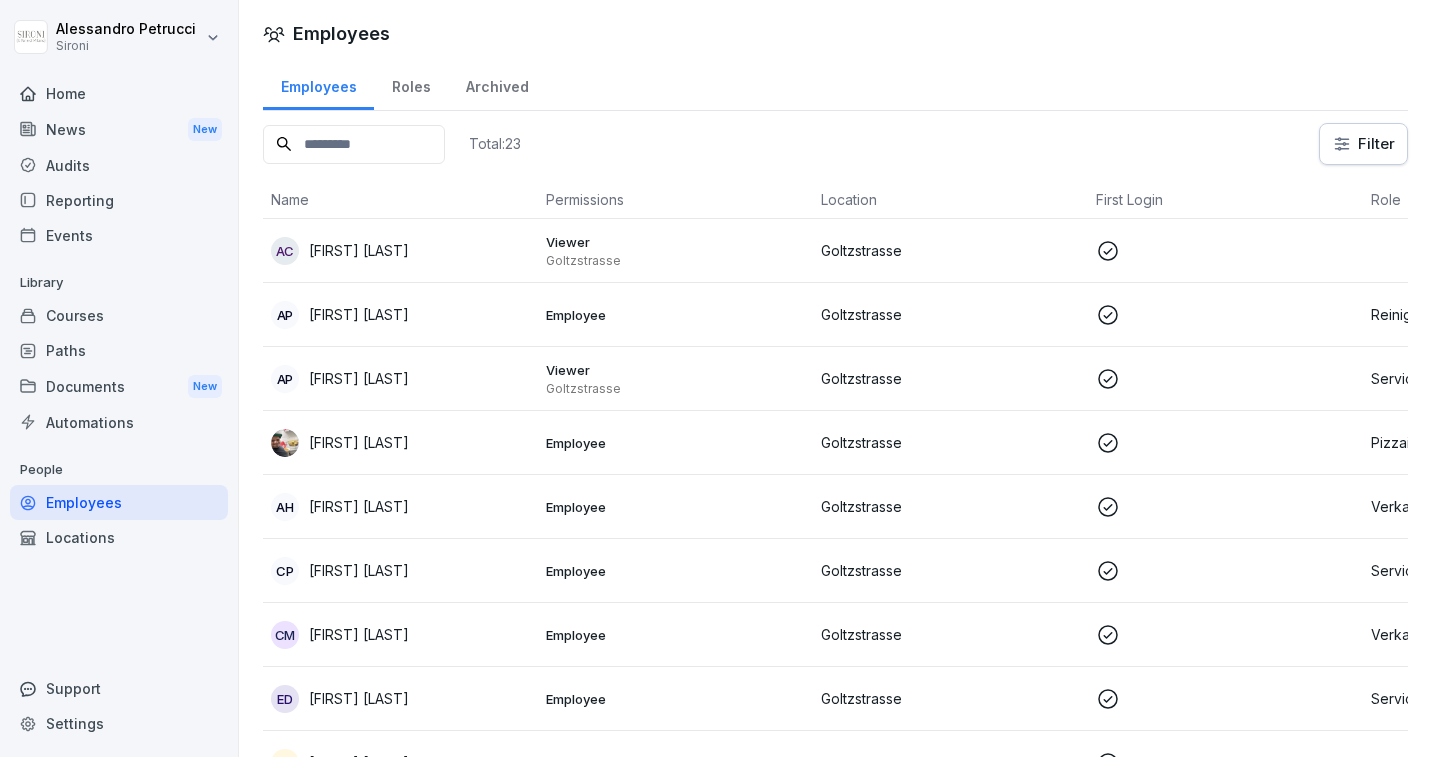 click on "Goltzstrasse" at bounding box center [950, 314] 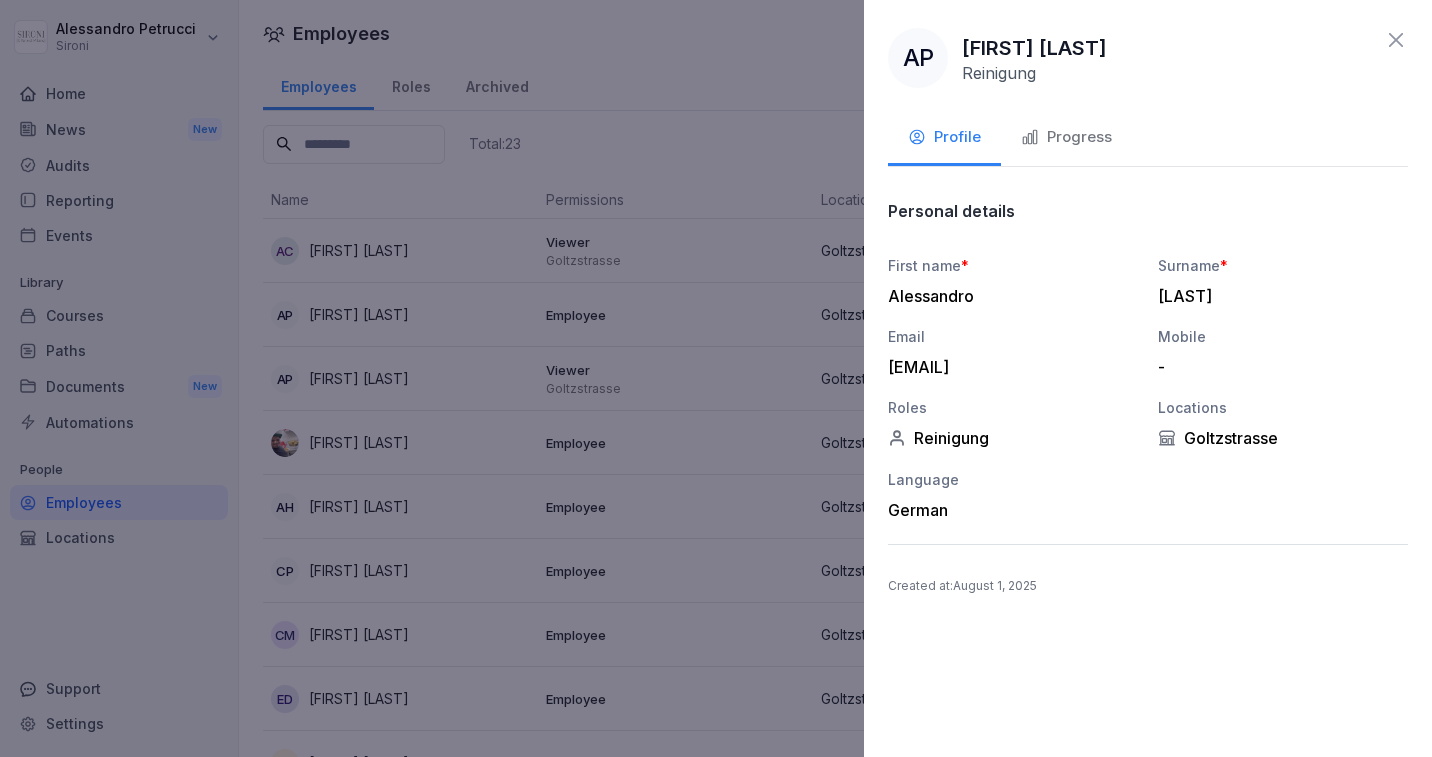 click on "Progress" at bounding box center [1066, 137] 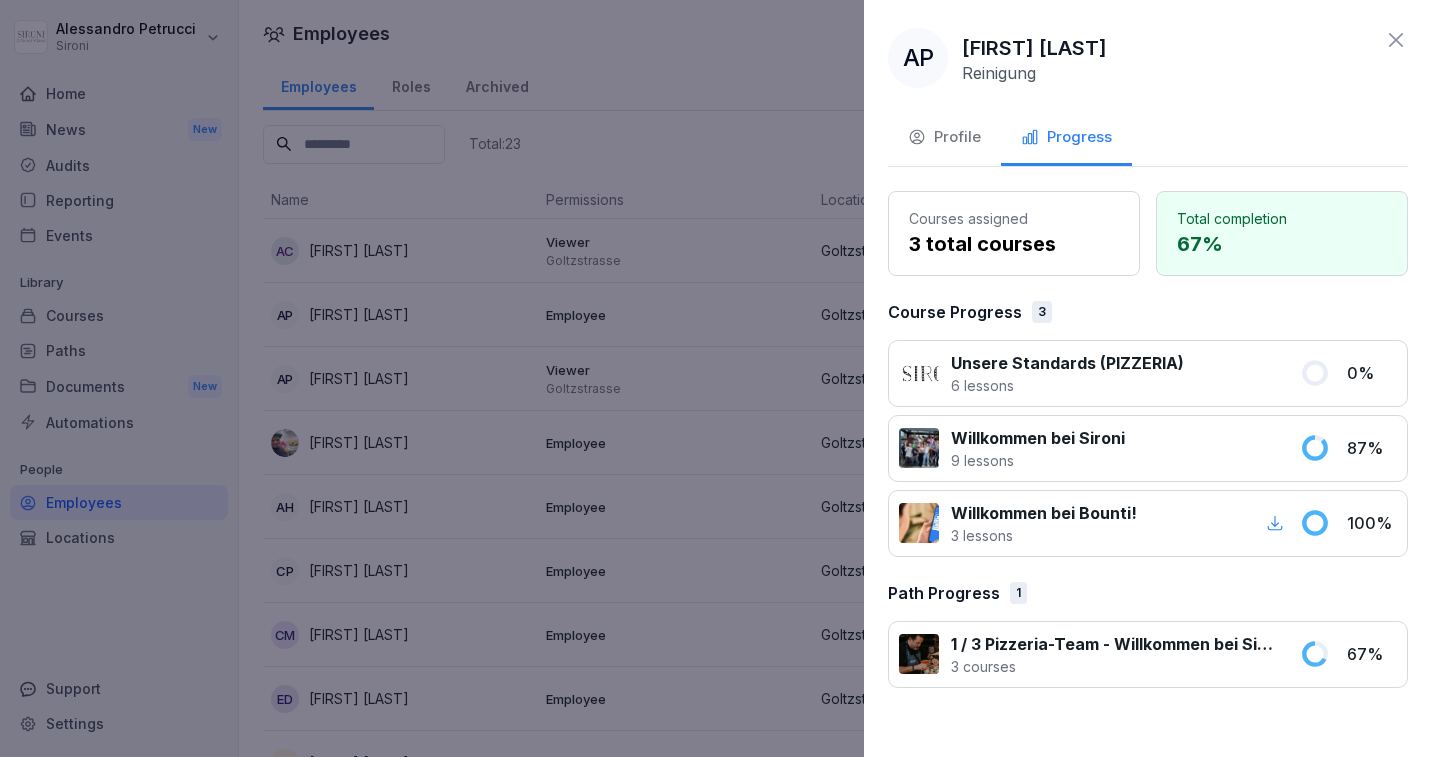 click 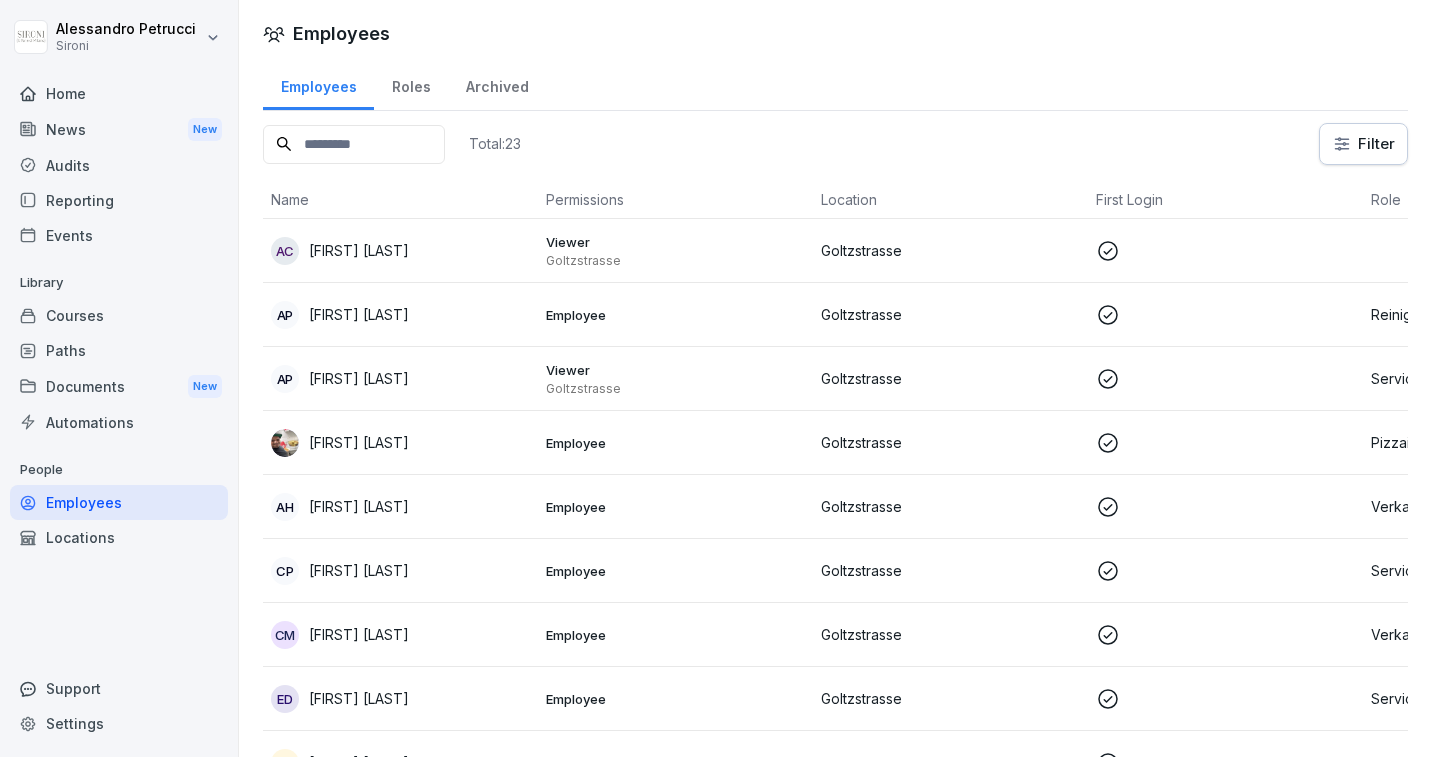 click on "[FIRST] [LAST]" at bounding box center (359, 378) 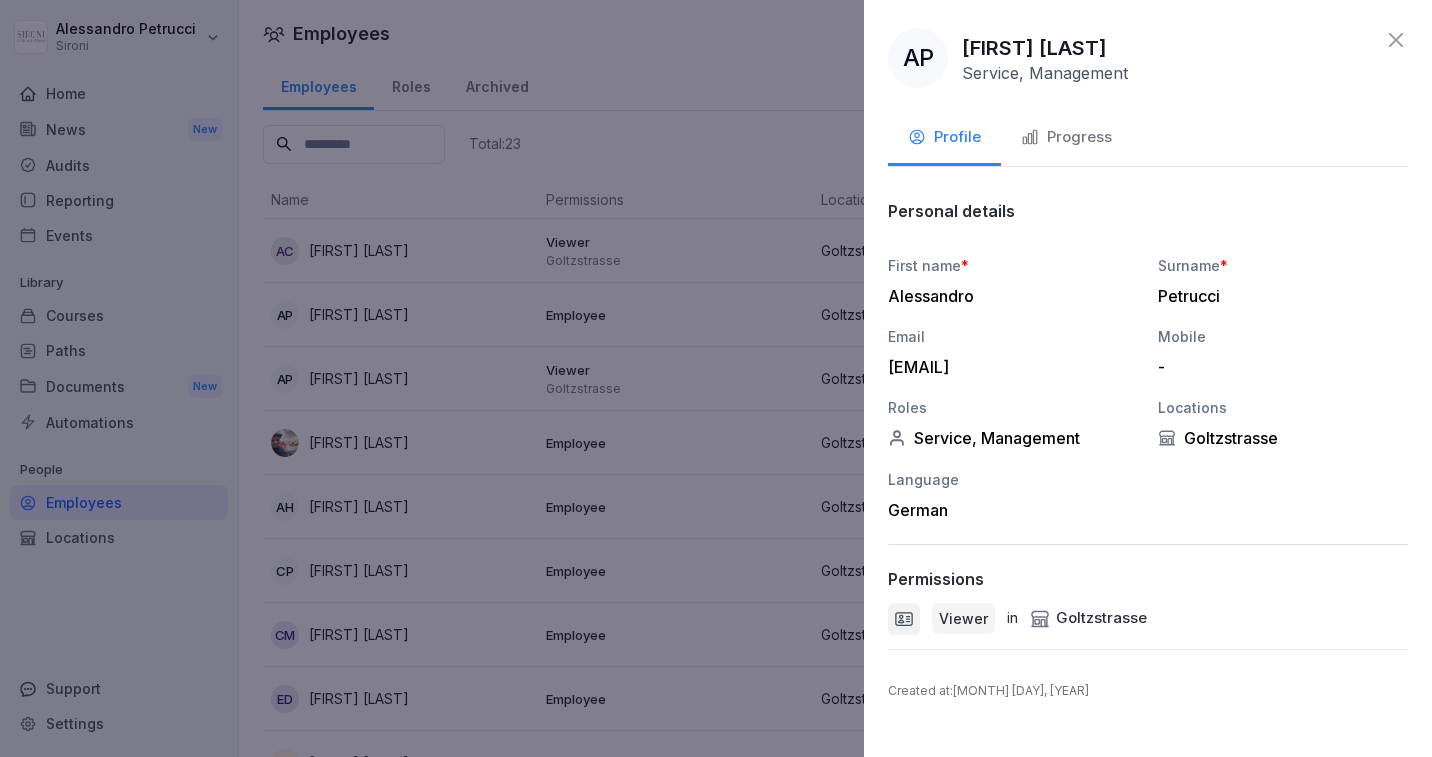 click on "Progress" at bounding box center [1066, 137] 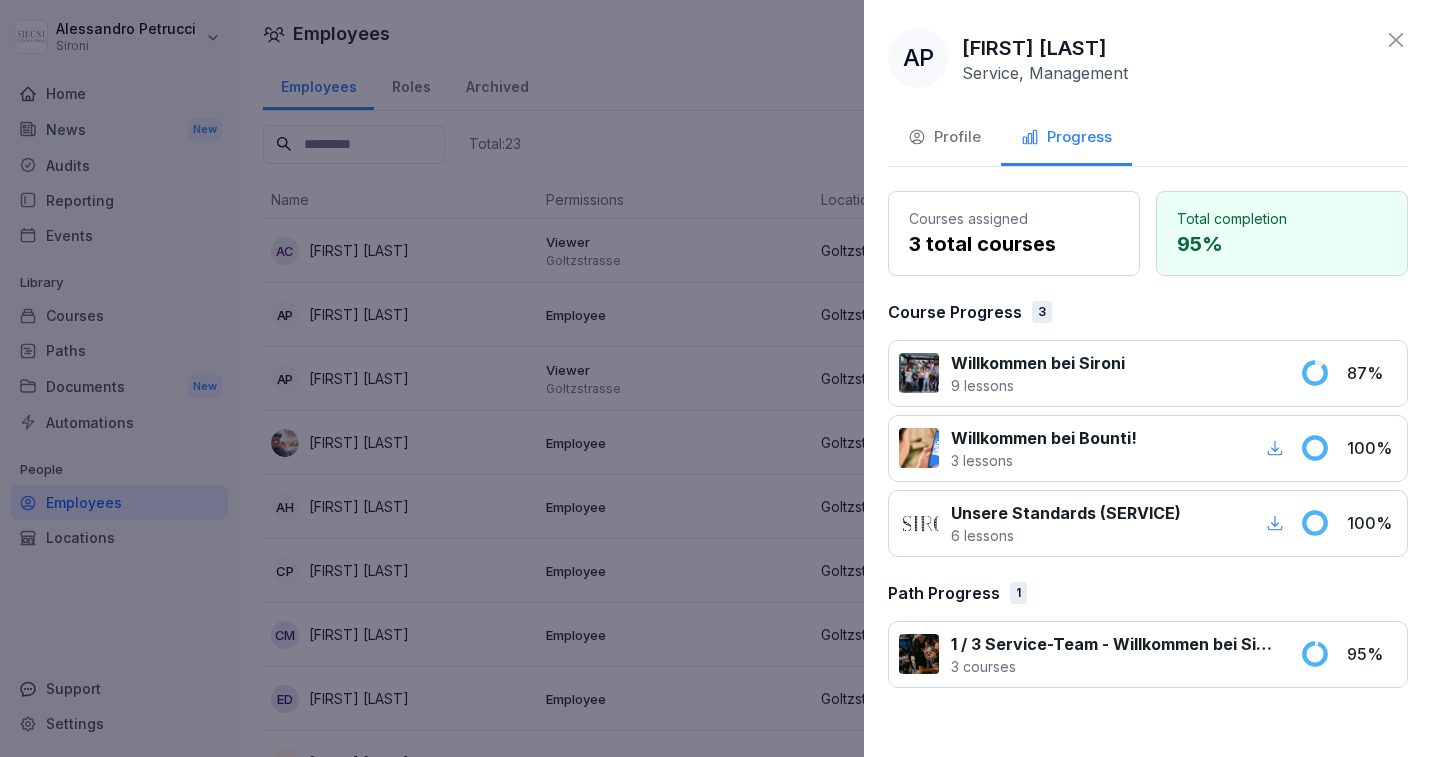 click 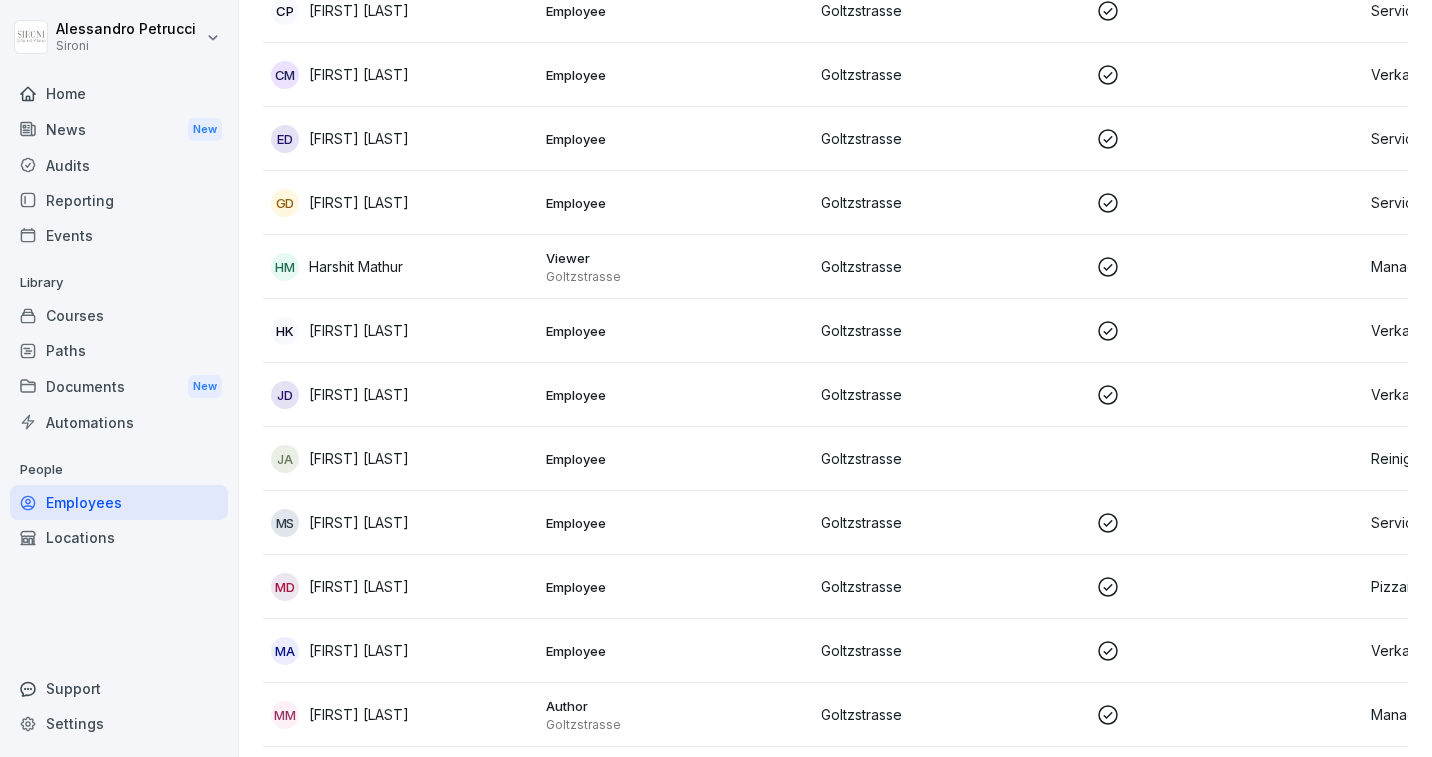 scroll, scrollTop: 671, scrollLeft: 0, axis: vertical 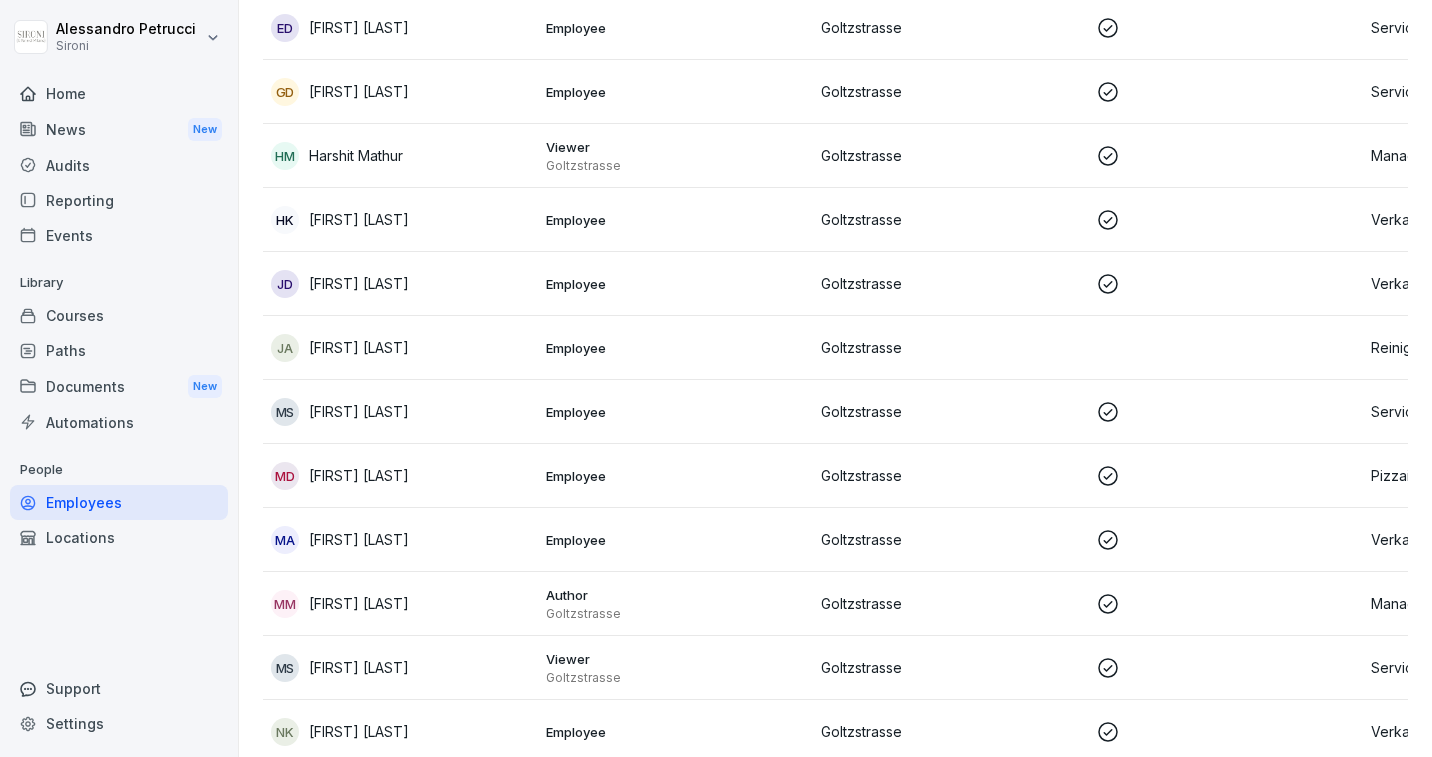 click on "[FIRST] [LAST]" at bounding box center (400, 476) 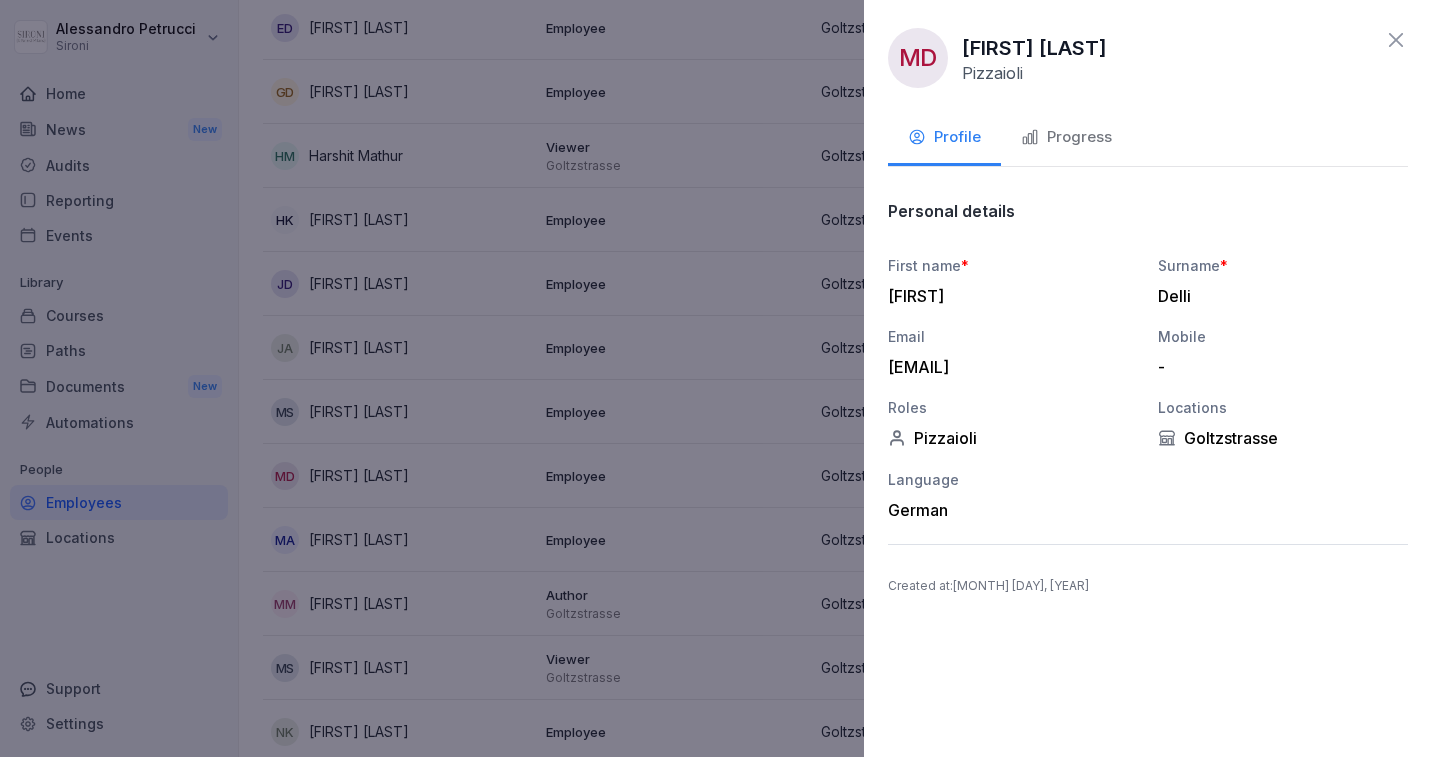click 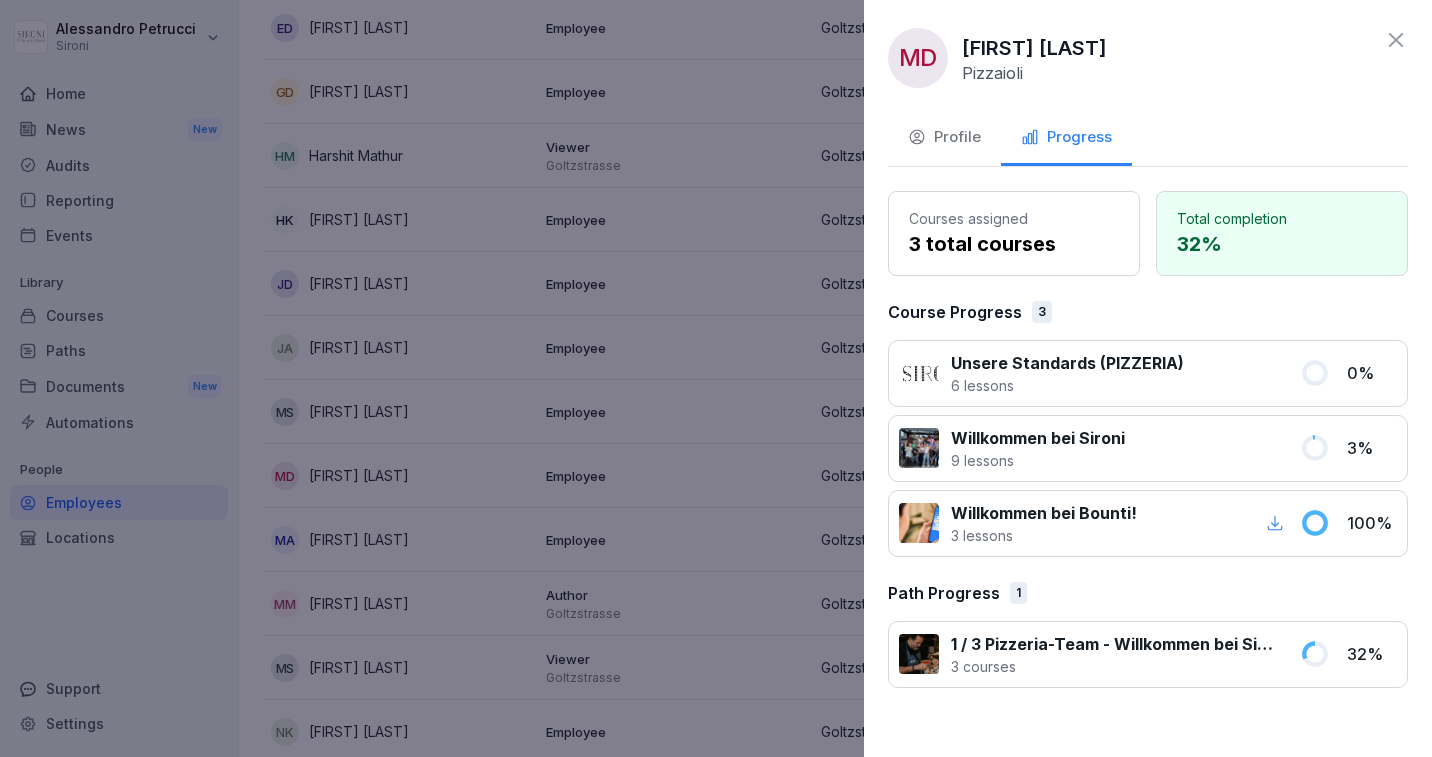 click 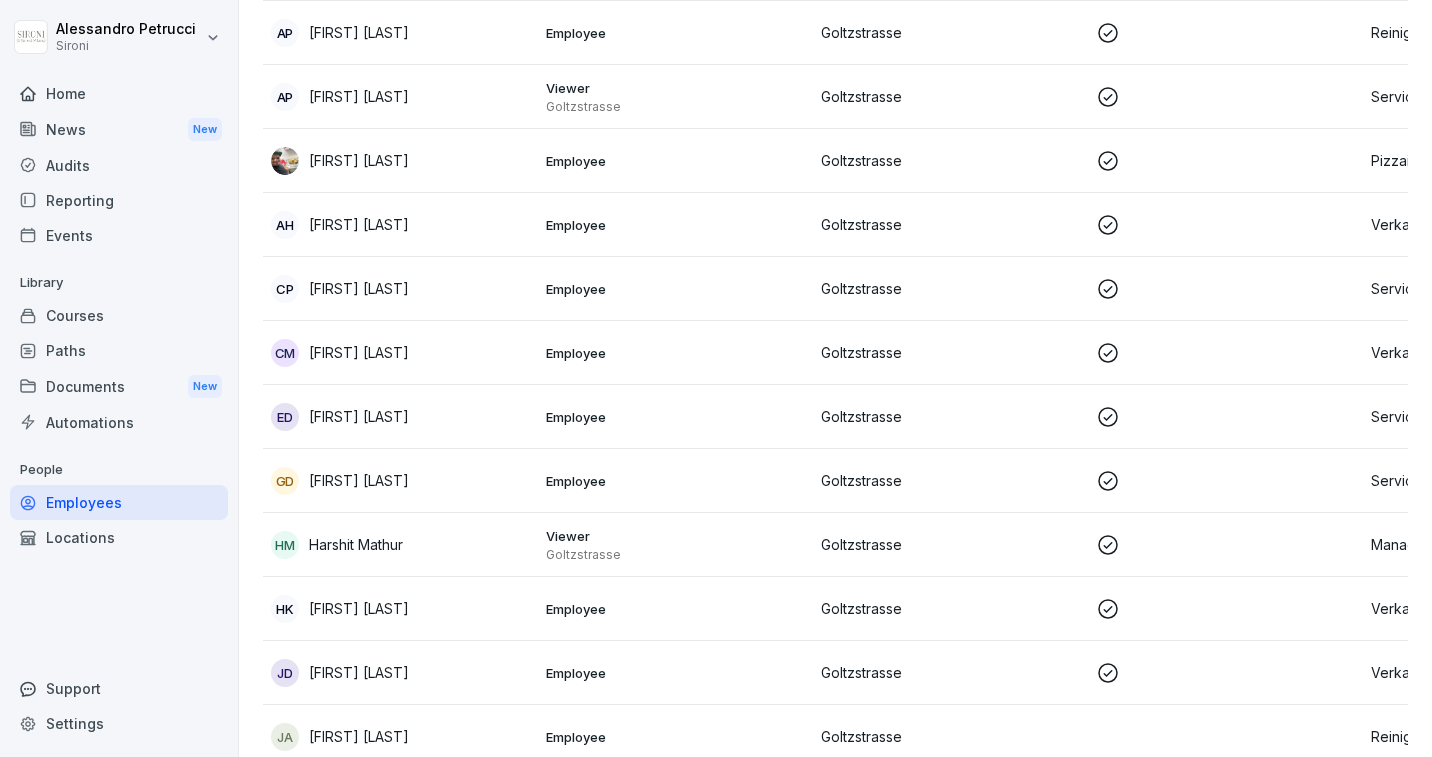 scroll, scrollTop: 273, scrollLeft: 0, axis: vertical 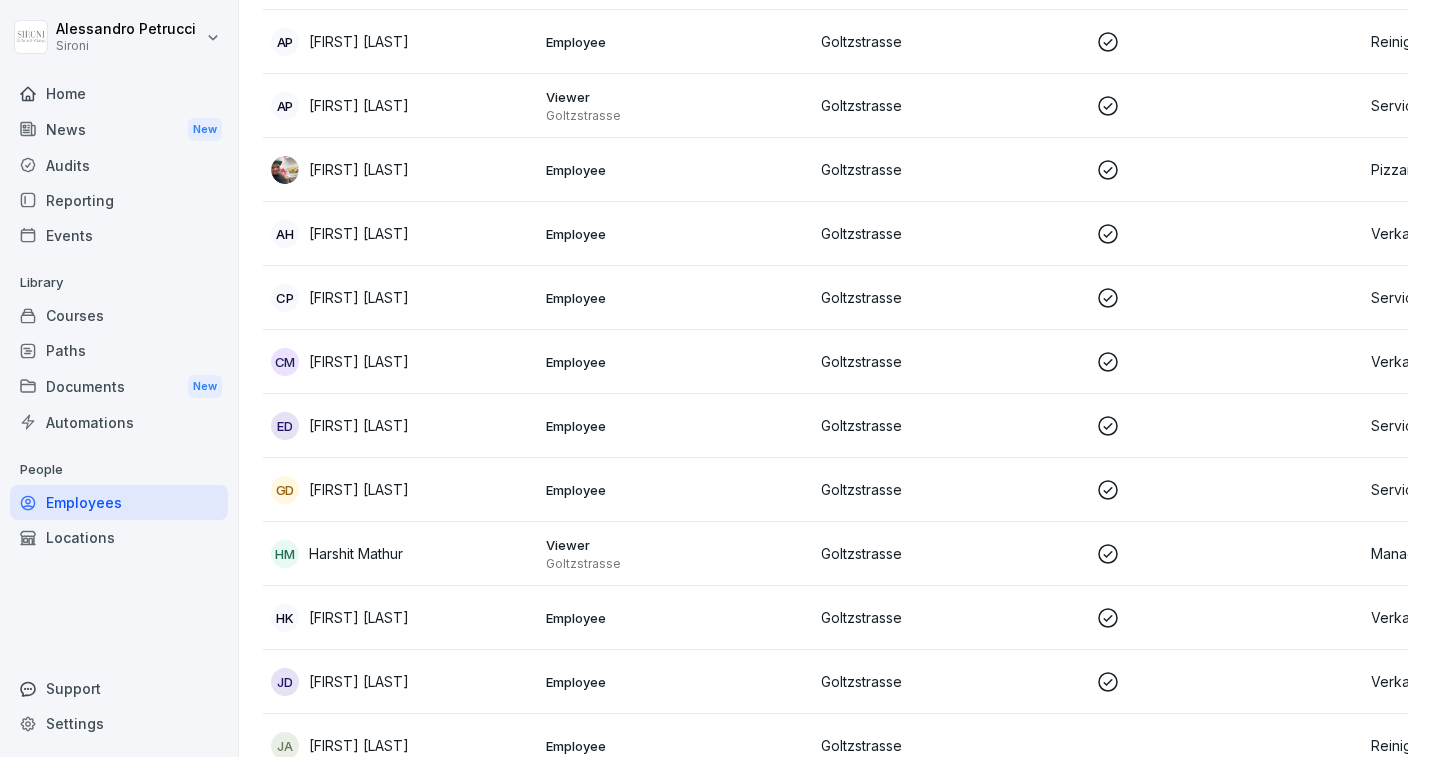 click on "Courses" at bounding box center (119, 315) 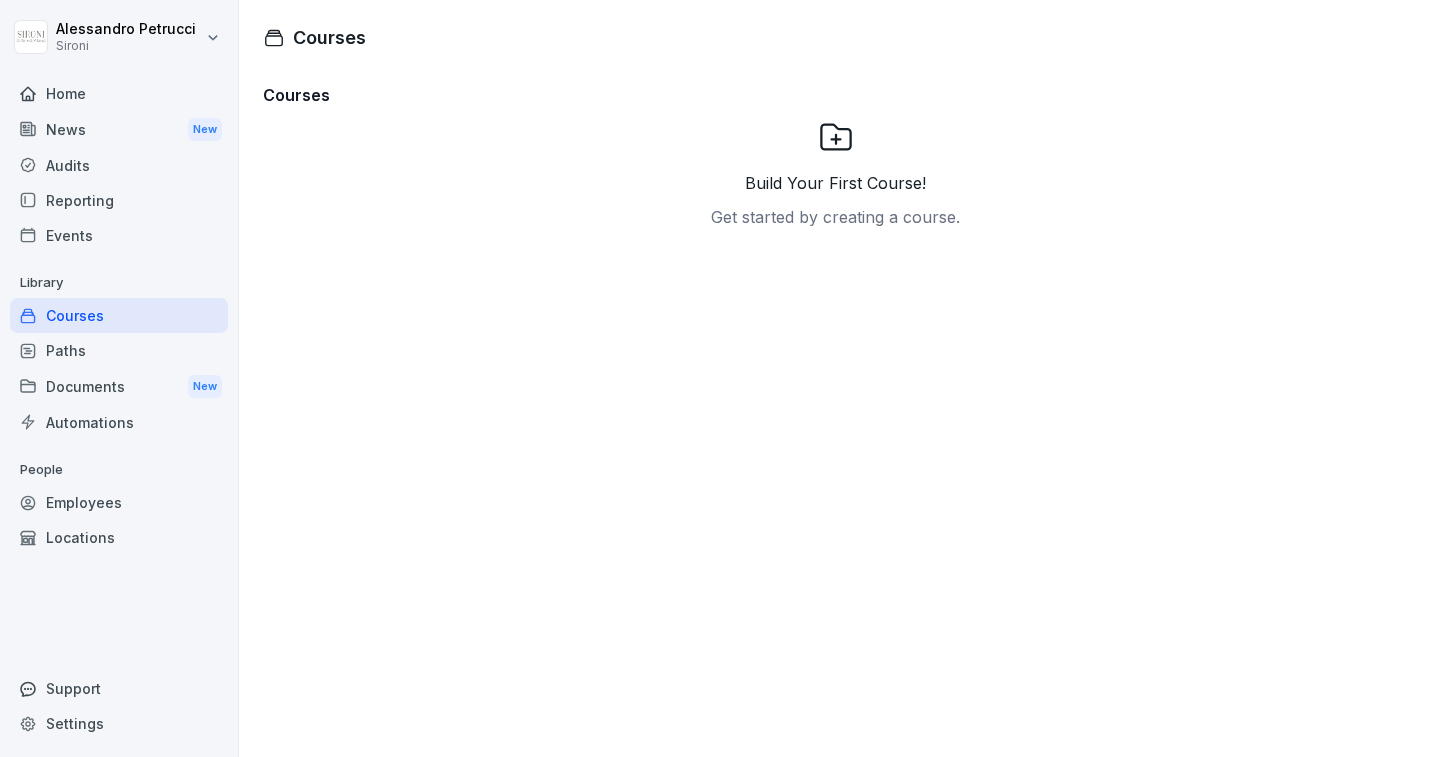 click on "Paths" at bounding box center (119, 350) 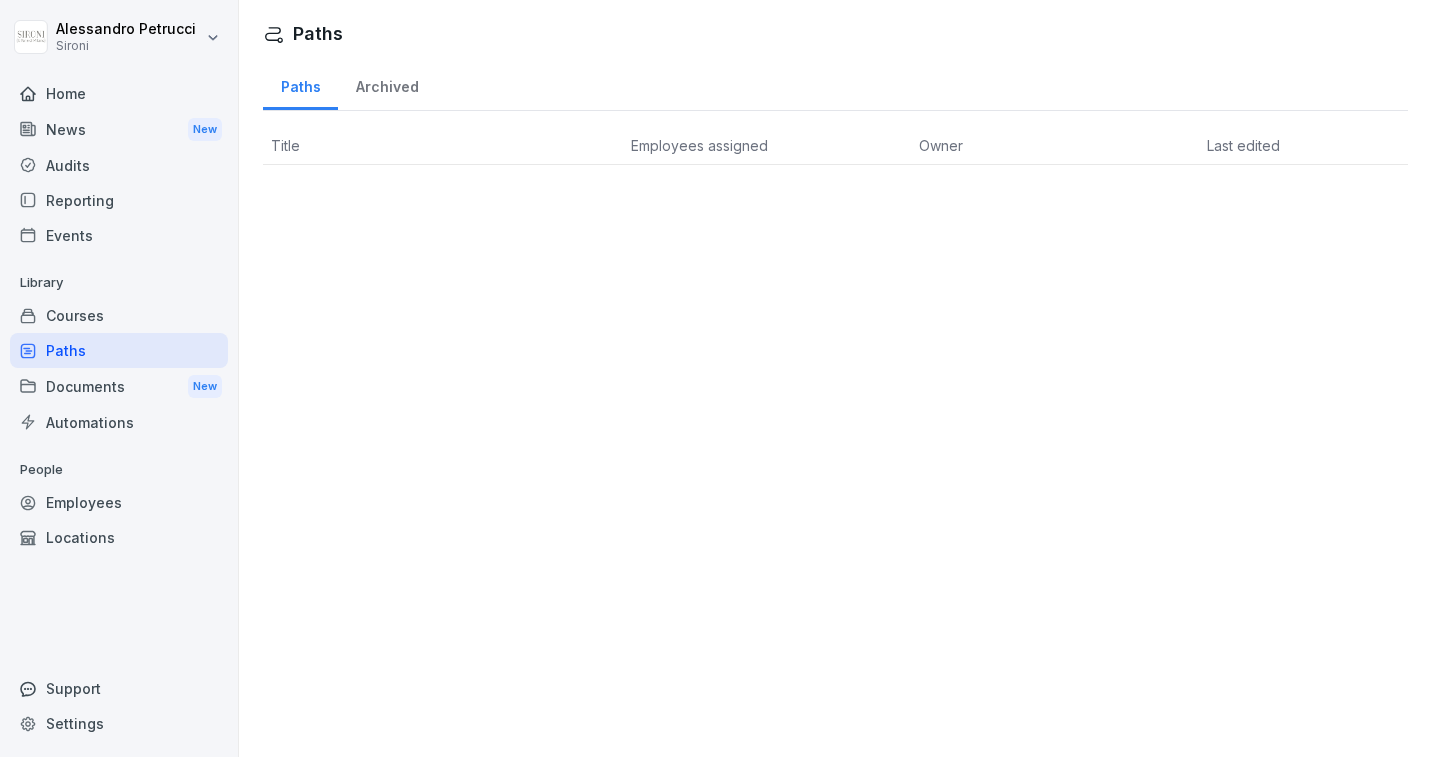 click on "Documents New" at bounding box center (119, 386) 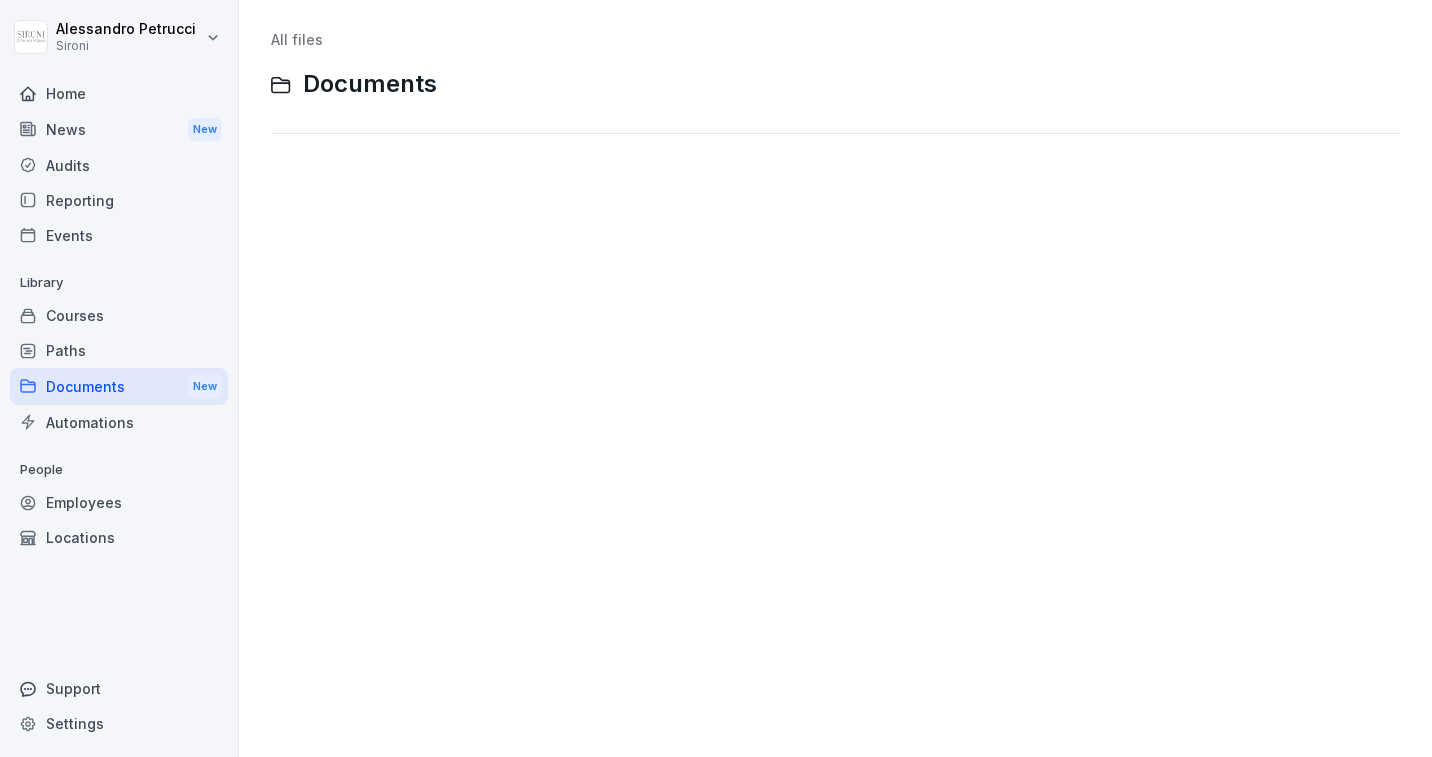 click on "News New" at bounding box center [119, 129] 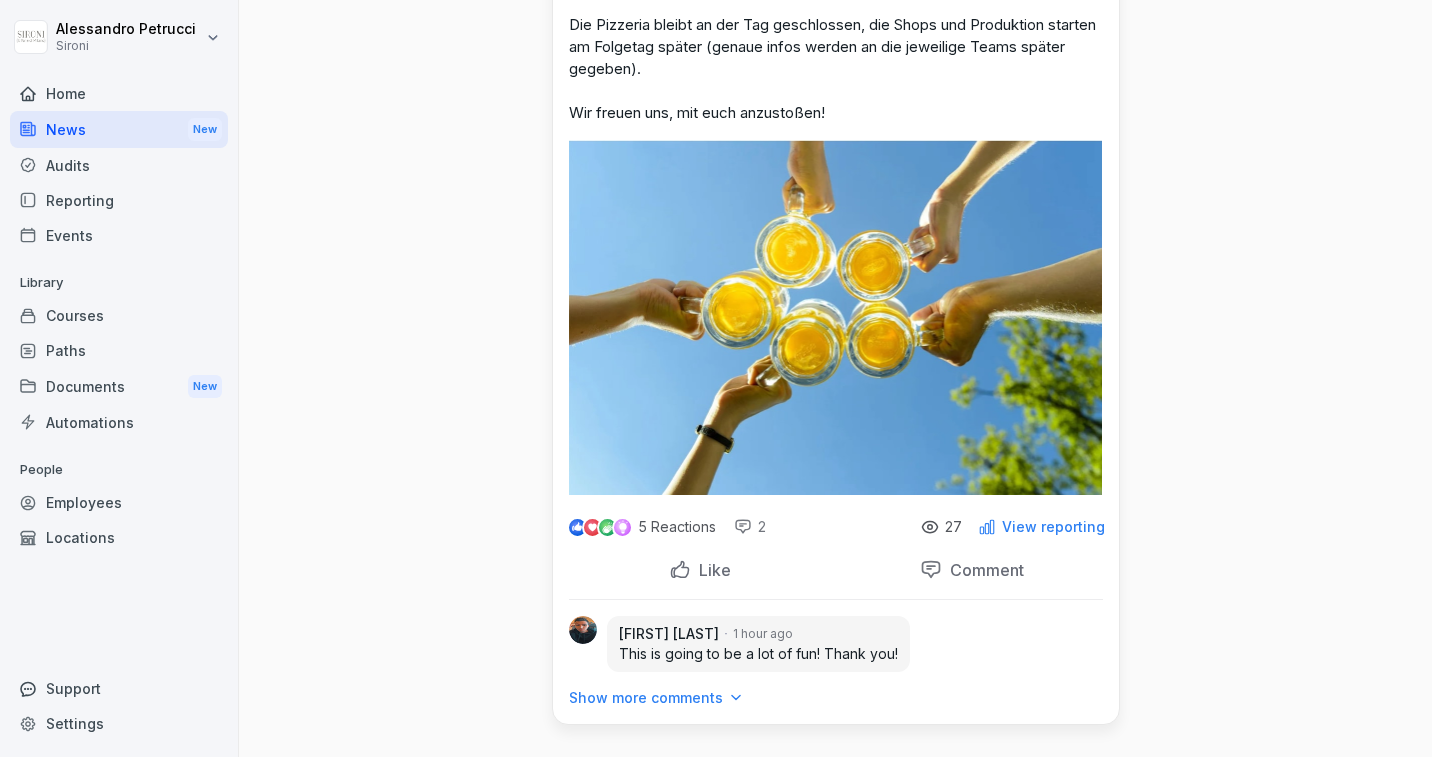 scroll, scrollTop: 0, scrollLeft: 0, axis: both 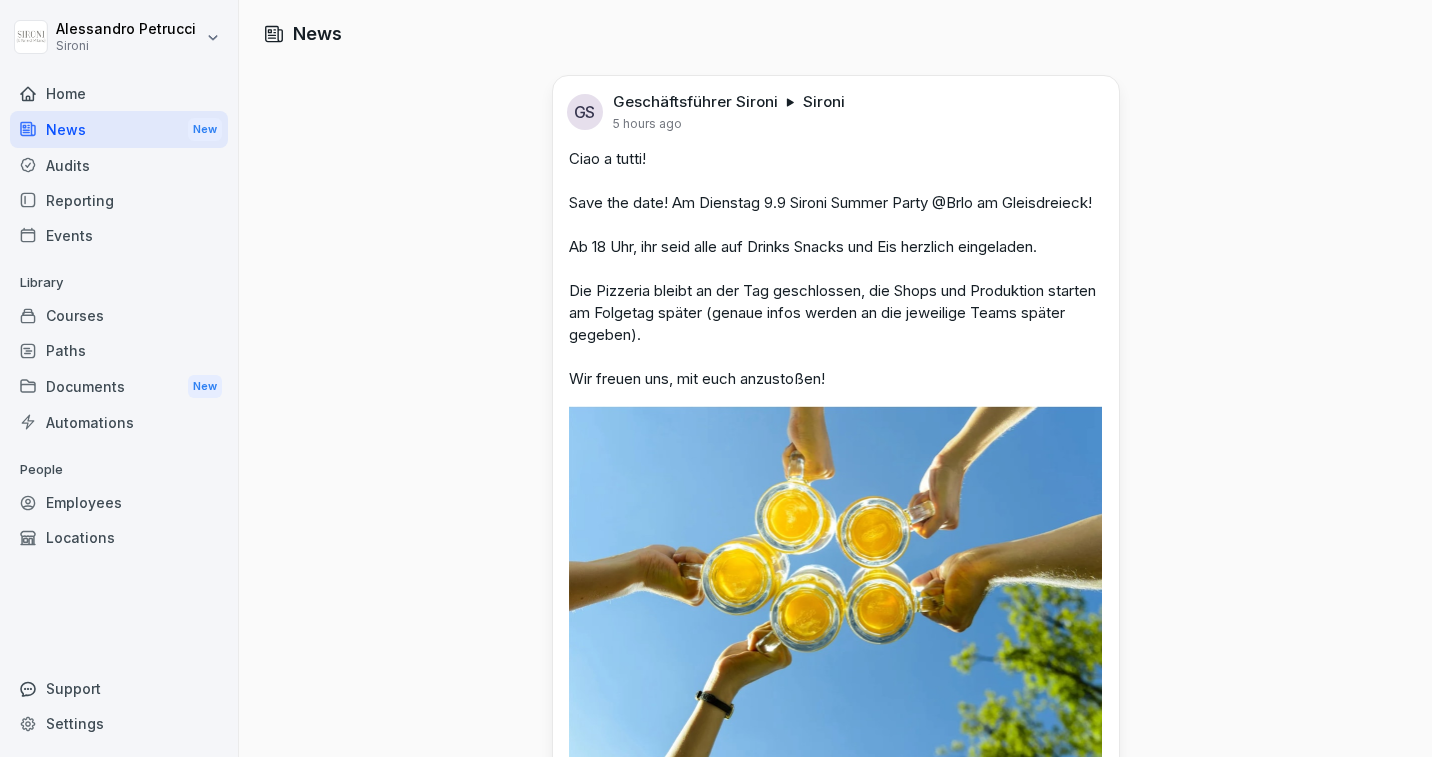 click on "Home" at bounding box center (119, 93) 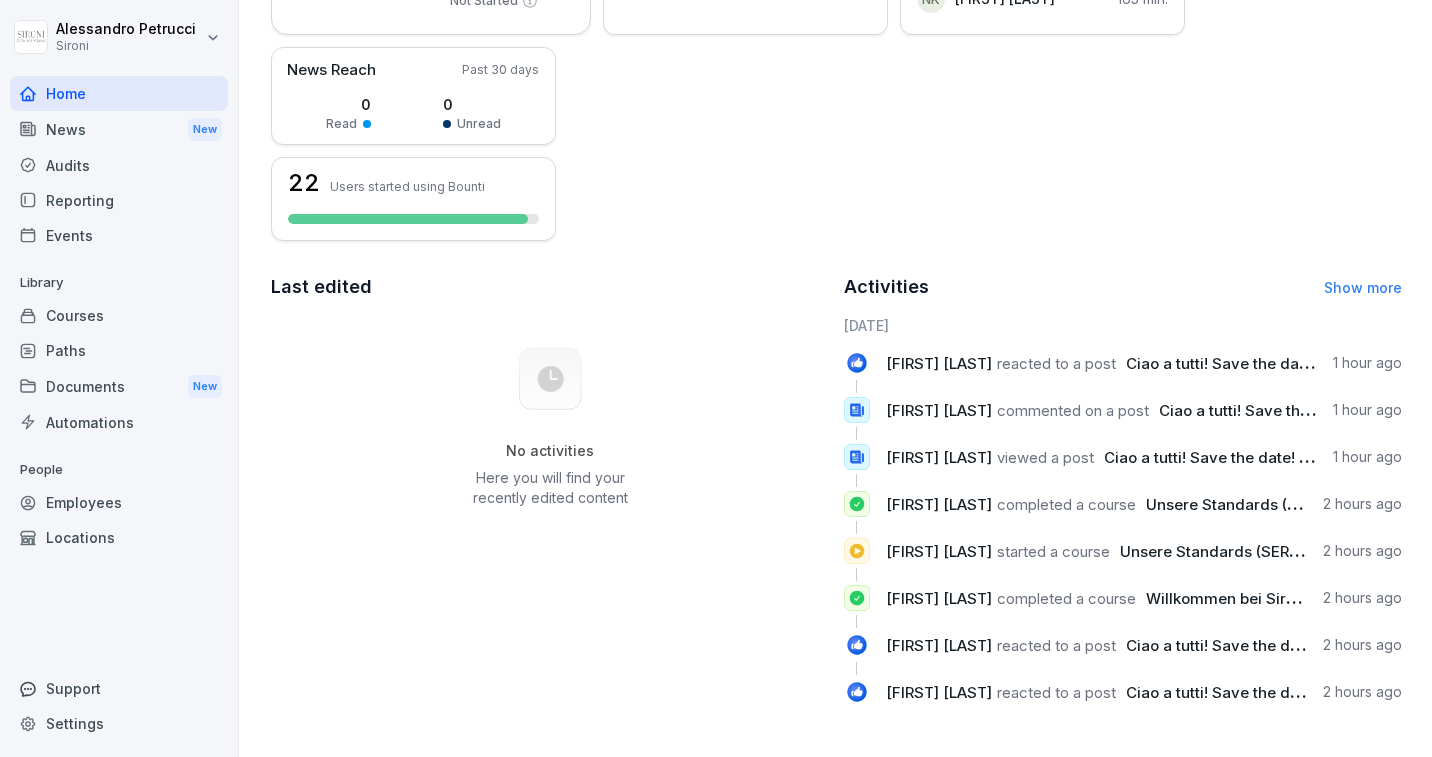 scroll, scrollTop: 0, scrollLeft: 0, axis: both 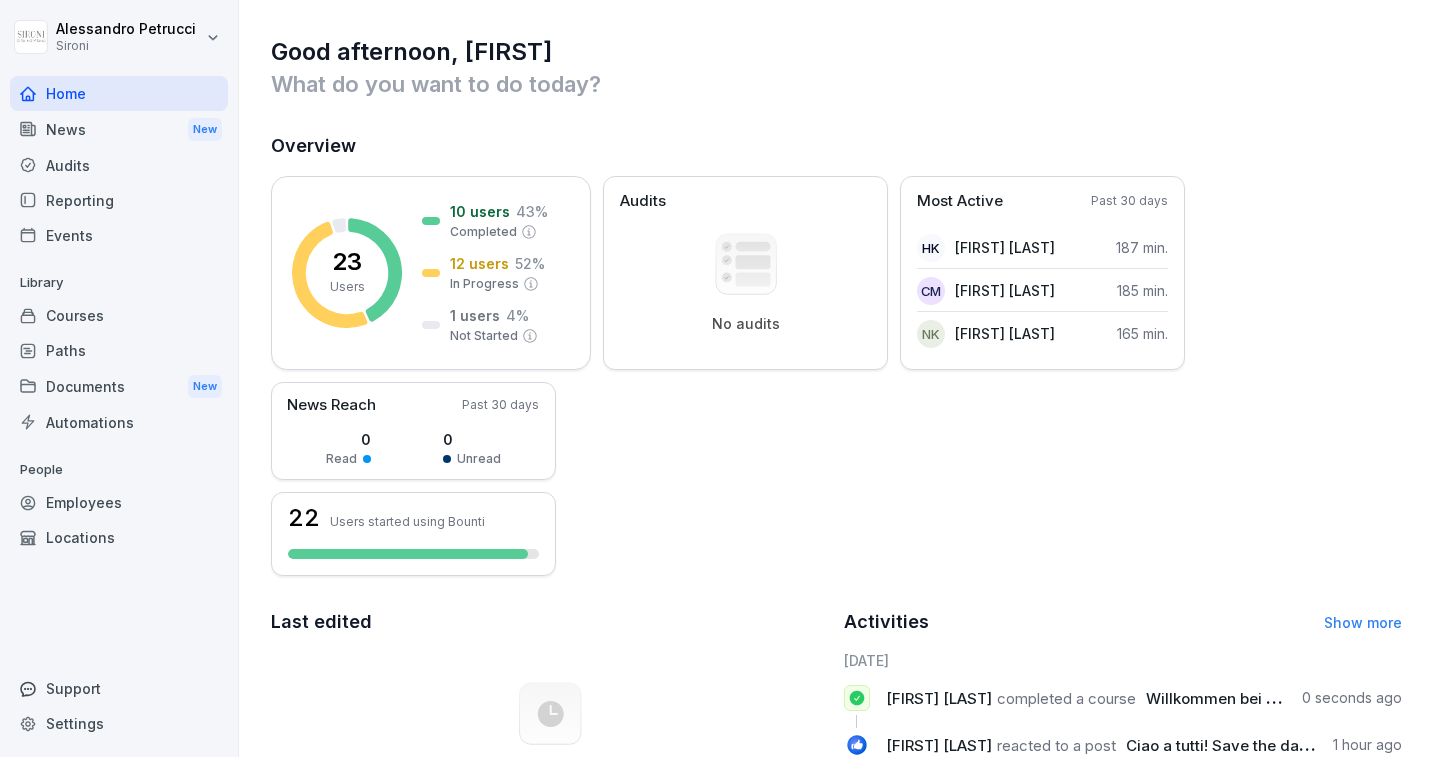 click on "Reporting" at bounding box center (119, 200) 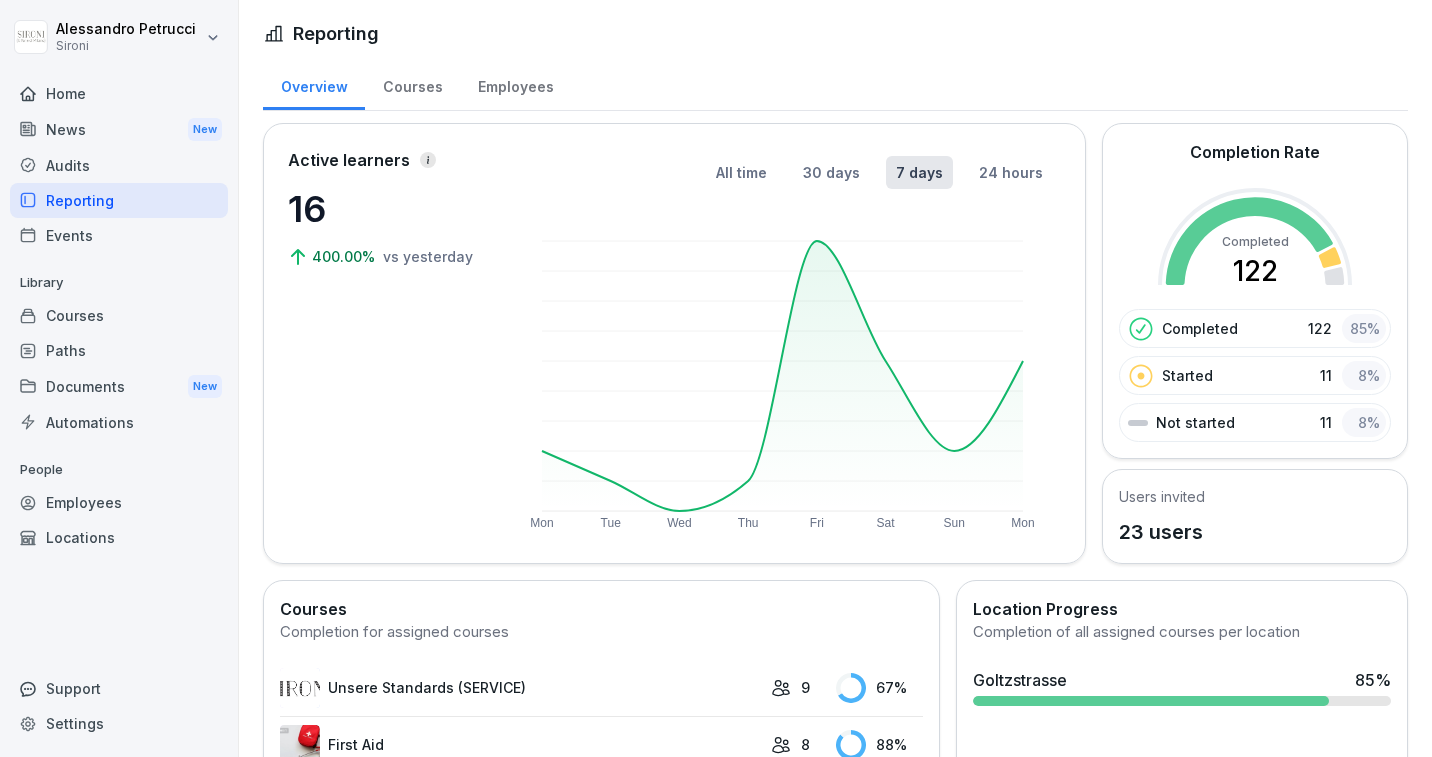 click on "Employees" at bounding box center (119, 502) 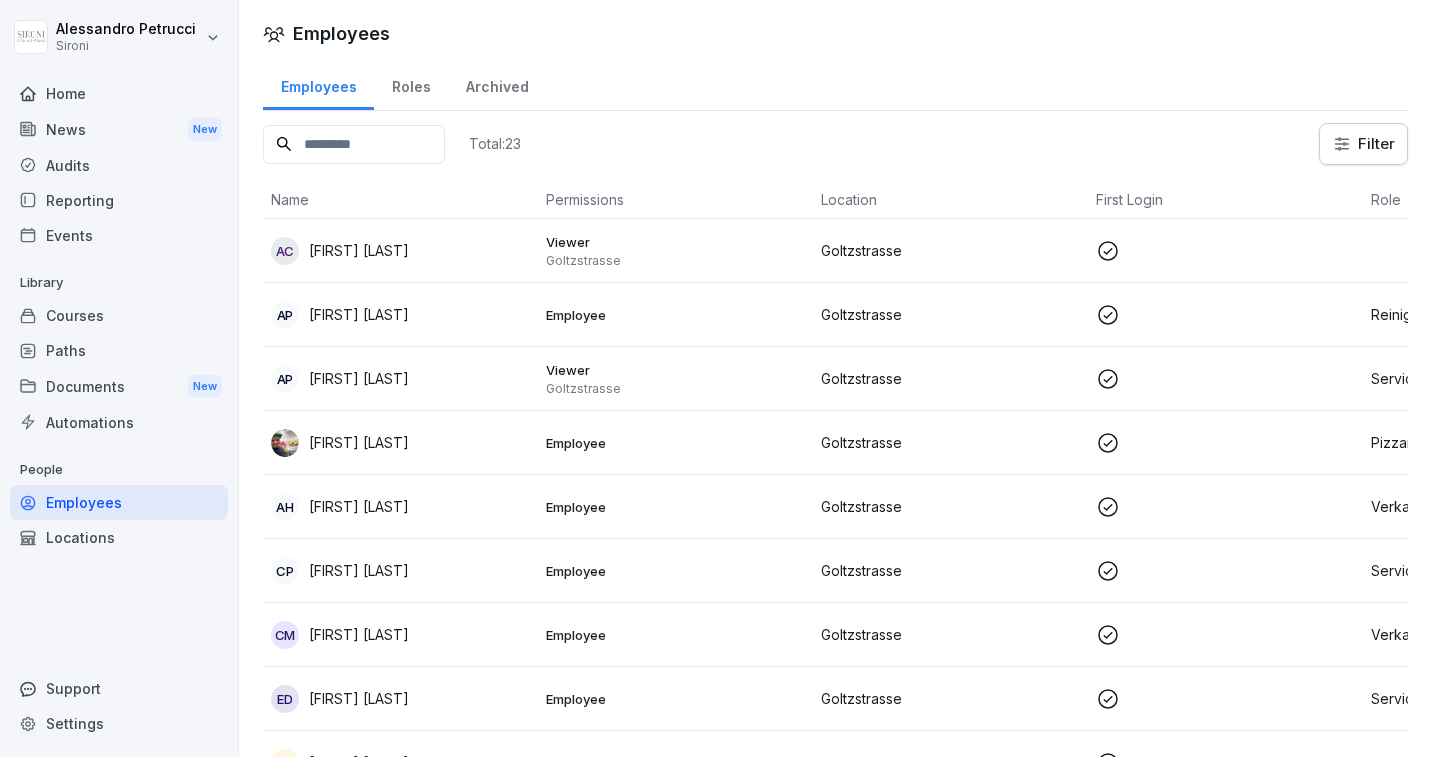 click on "[FIRST] [LAST]" at bounding box center (359, 378) 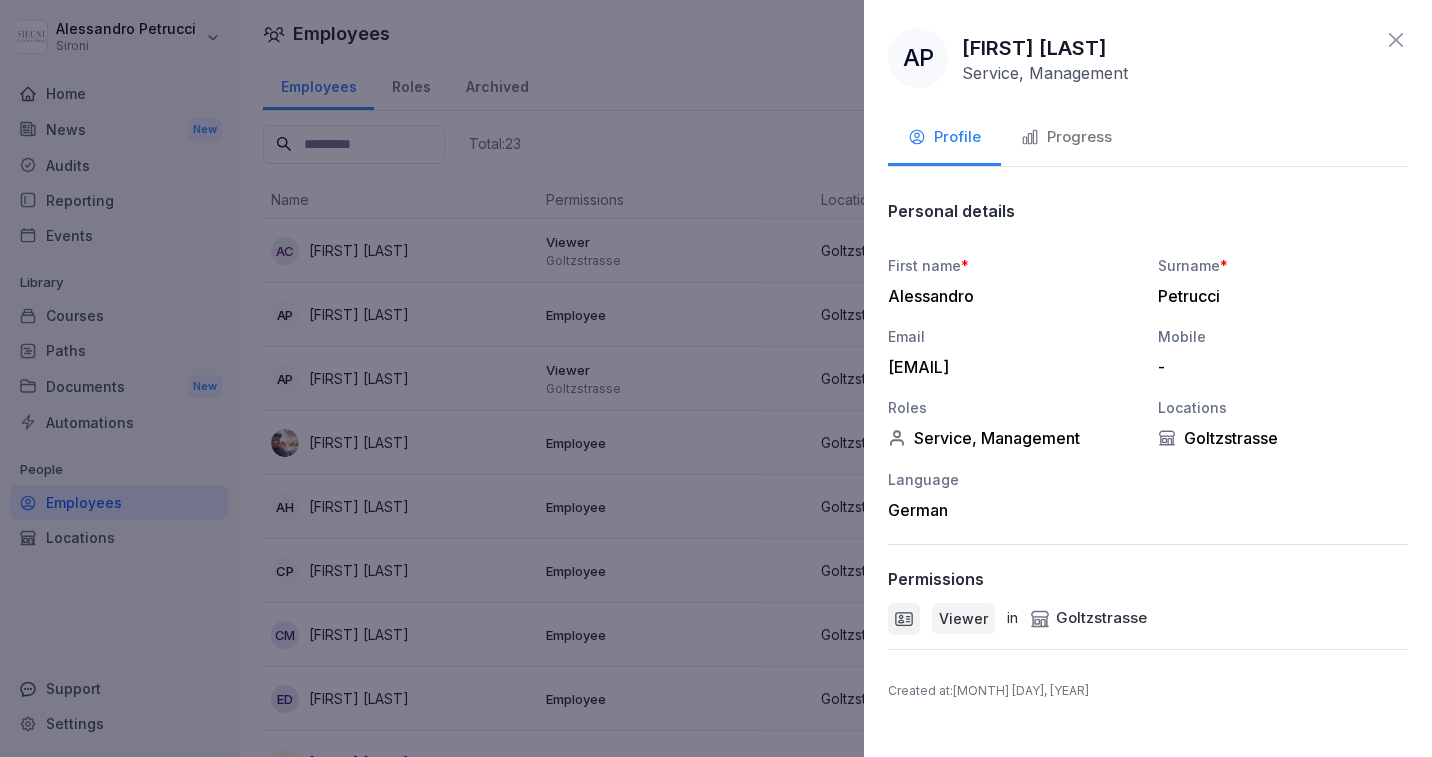 click on "Progress" at bounding box center (1066, 139) 